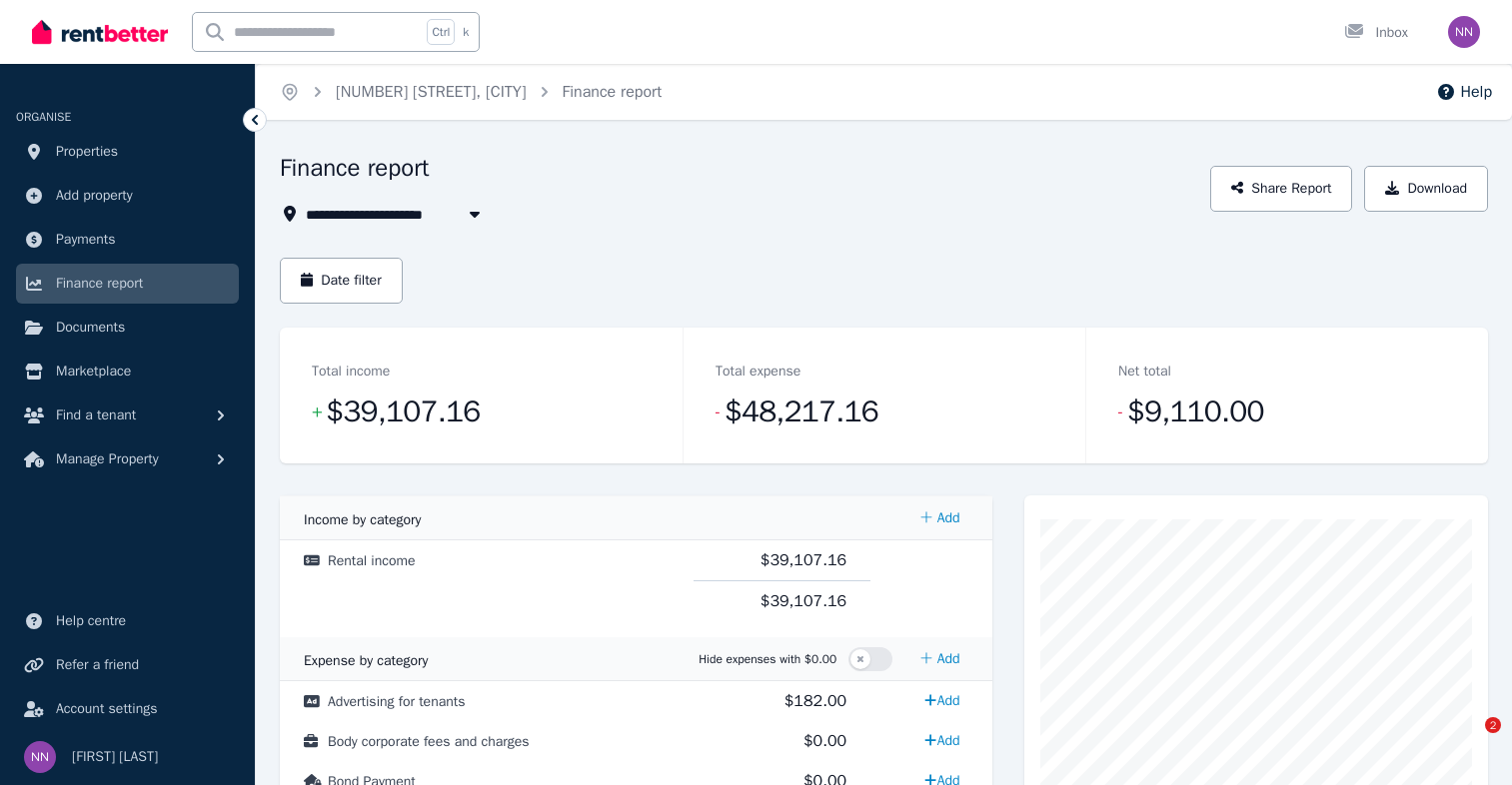 scroll, scrollTop: 963, scrollLeft: 0, axis: vertical 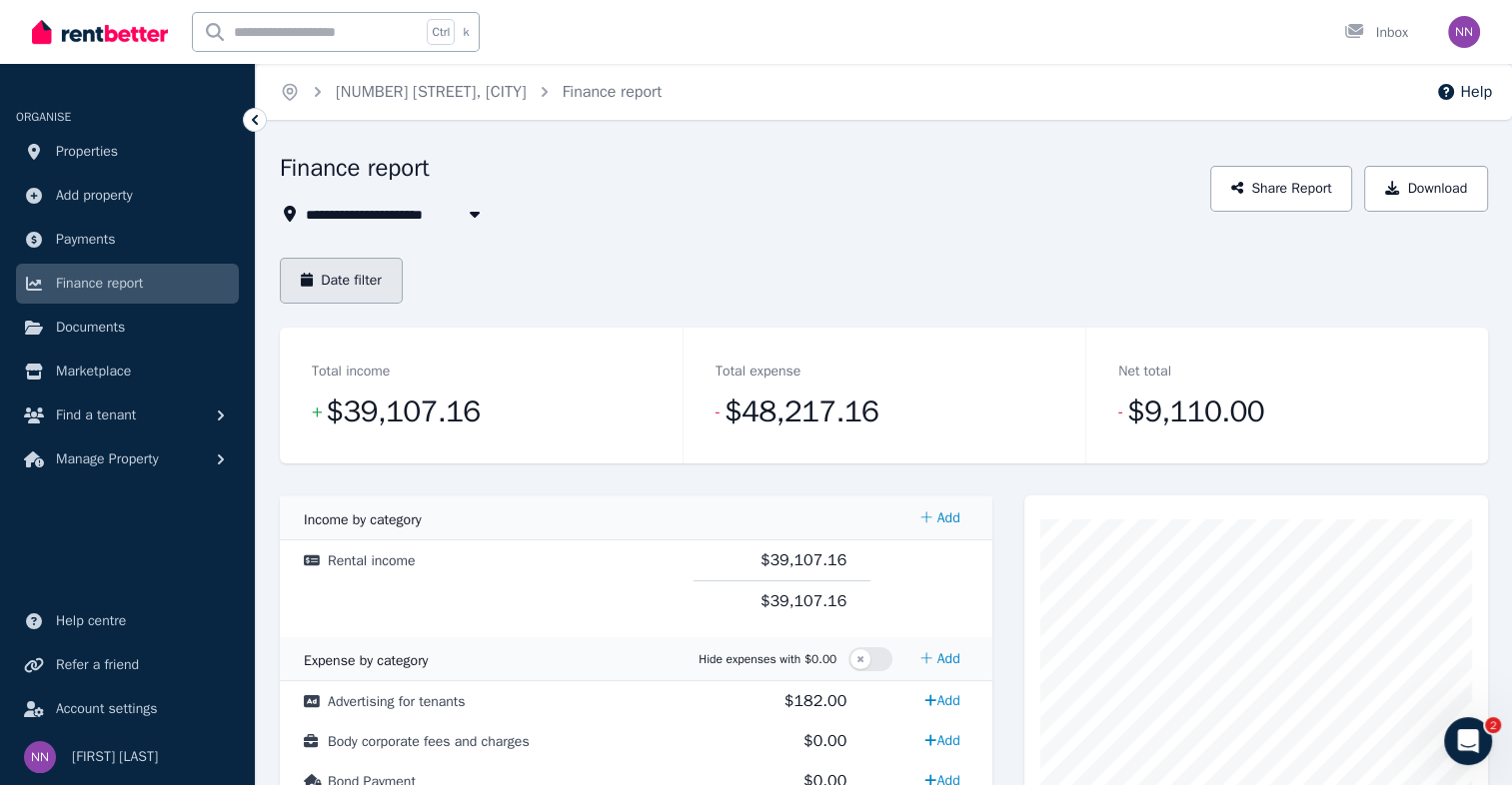 click on "Date filter" at bounding box center [341, 281] 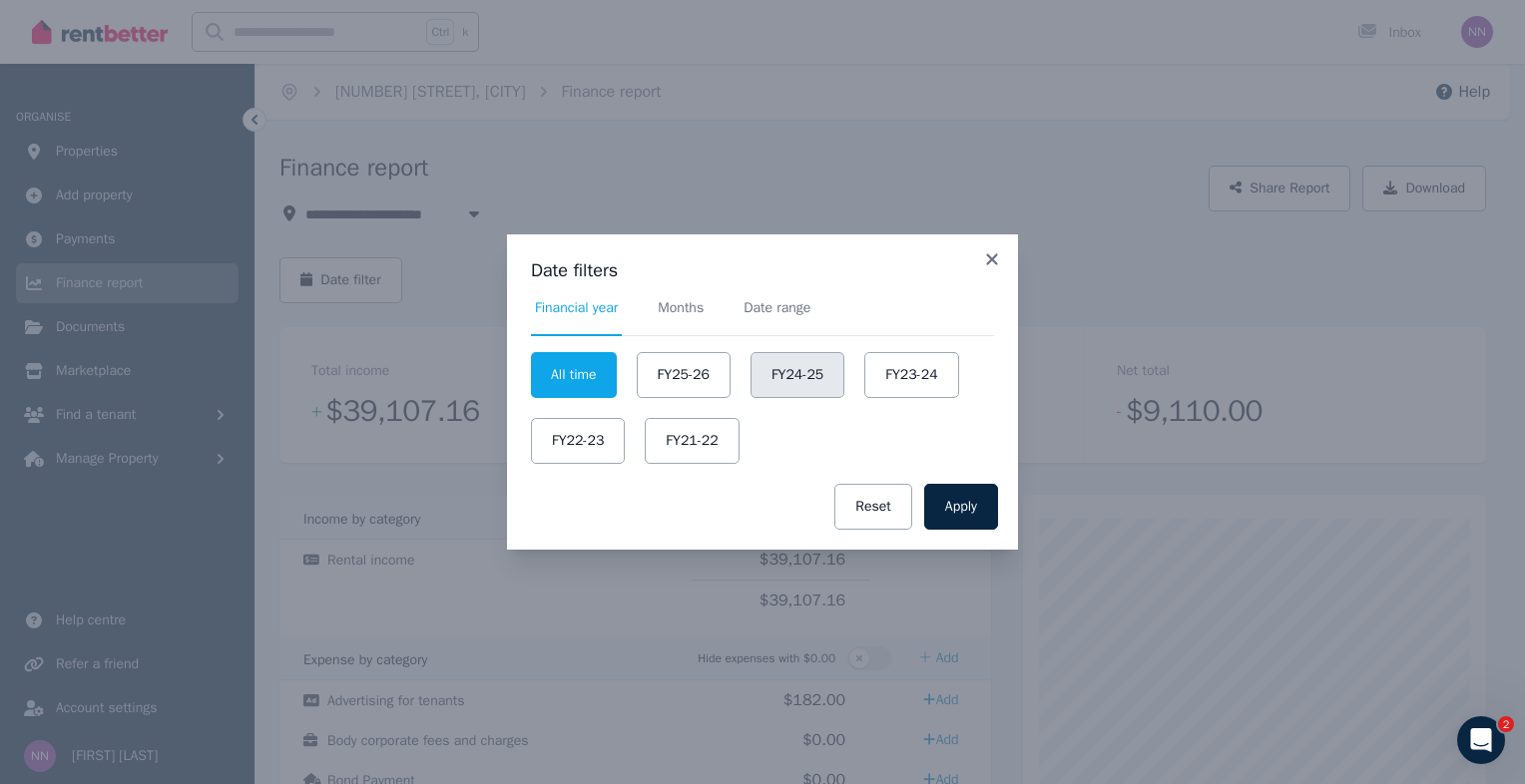 click on "FY24-25" at bounding box center [797, 375] 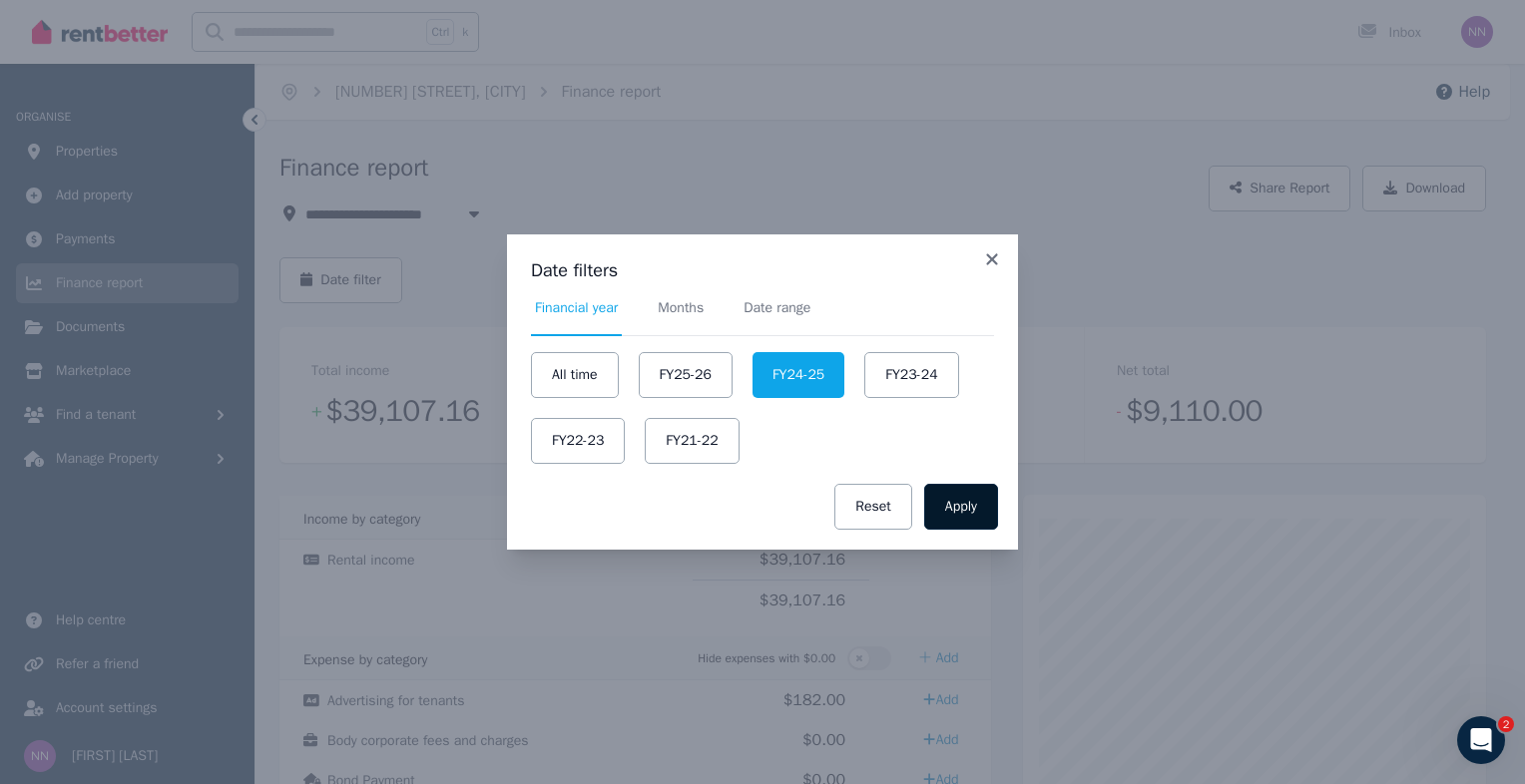 click on "Apply" at bounding box center [961, 507] 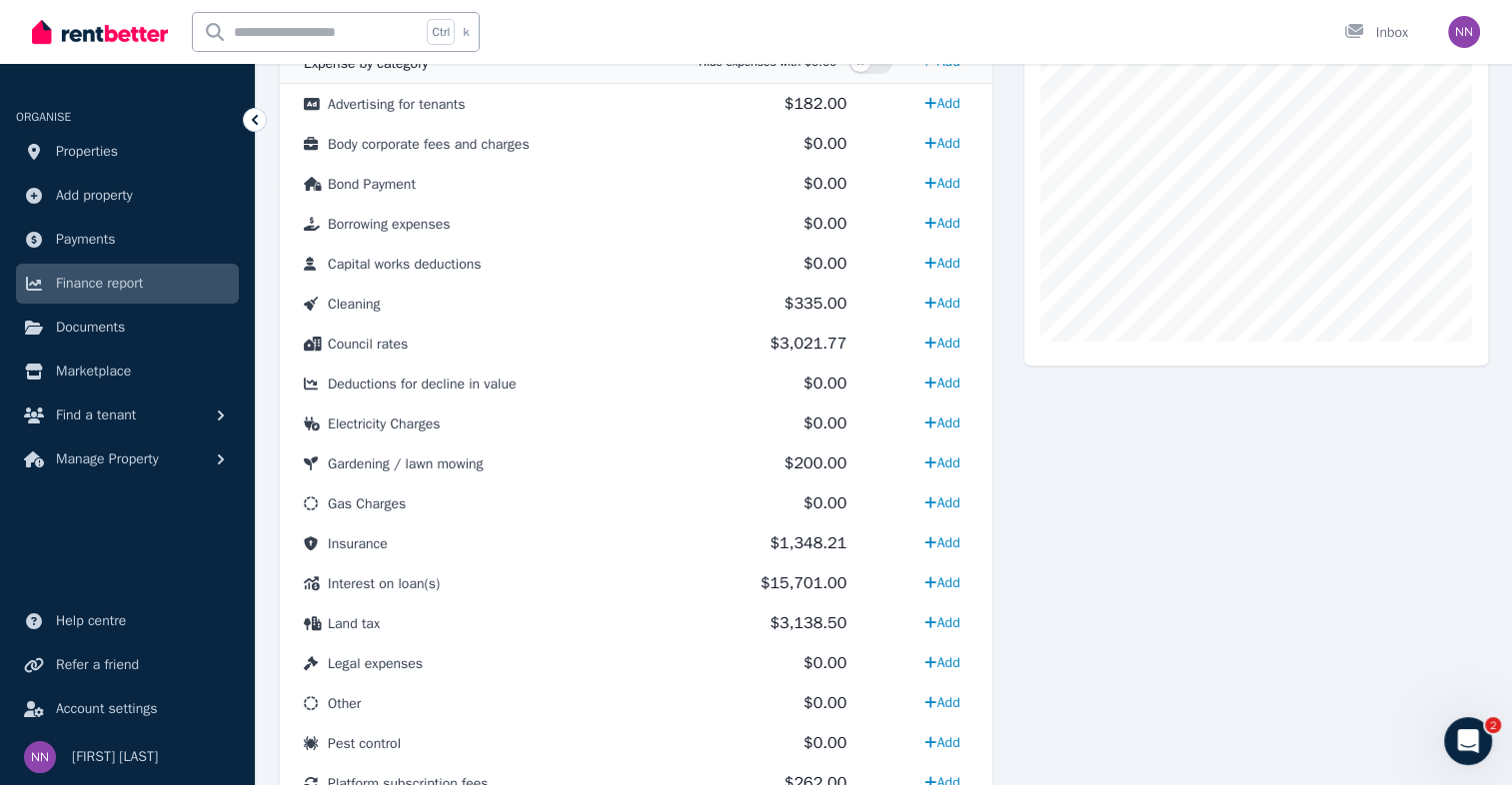 scroll, scrollTop: 611, scrollLeft: 0, axis: vertical 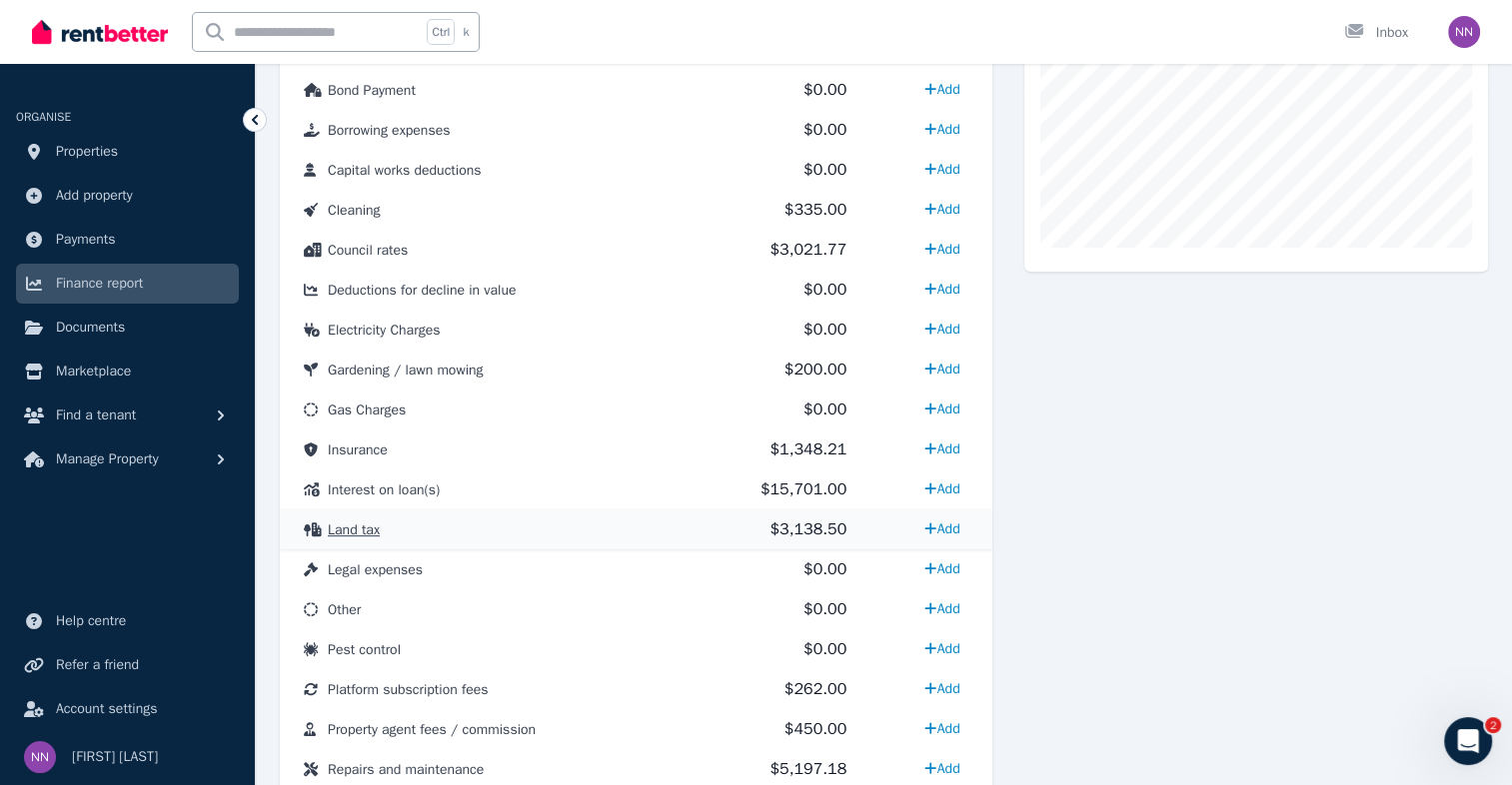 click on "Land tax" at bounding box center (354, 529) 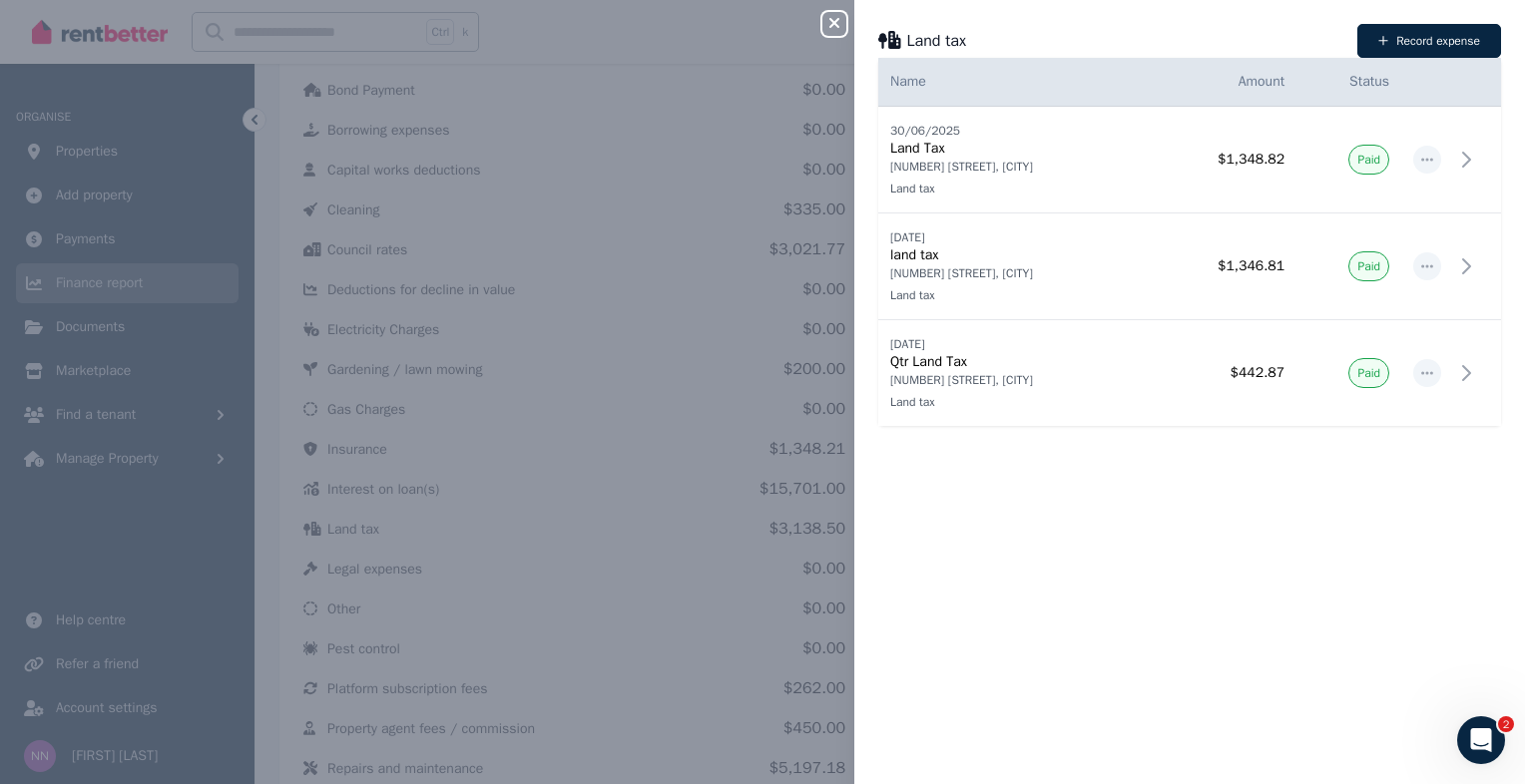 click on "Close panel Land tax Record expense Date Name Address Category Amount Status [DATE] [DATE] Land Tax [NUMBER] [STREET], [CITY] Land tax [NUMBER] [STREET], [CITY] Land tax $[PRICE] Paid [DATE] [DATE] land tax [NUMBER] [STREET], [CITY] Land tax [NUMBER] [STREET], [CITY] Land tax $[PRICE] Paid [DATE] [DATE] Qtr Land Tax [NUMBER] [STREET], [CITY] Land tax [NUMBER] [STREET], [CITY] Land tax $[PRICE] Paid" at bounding box center (762, 392) 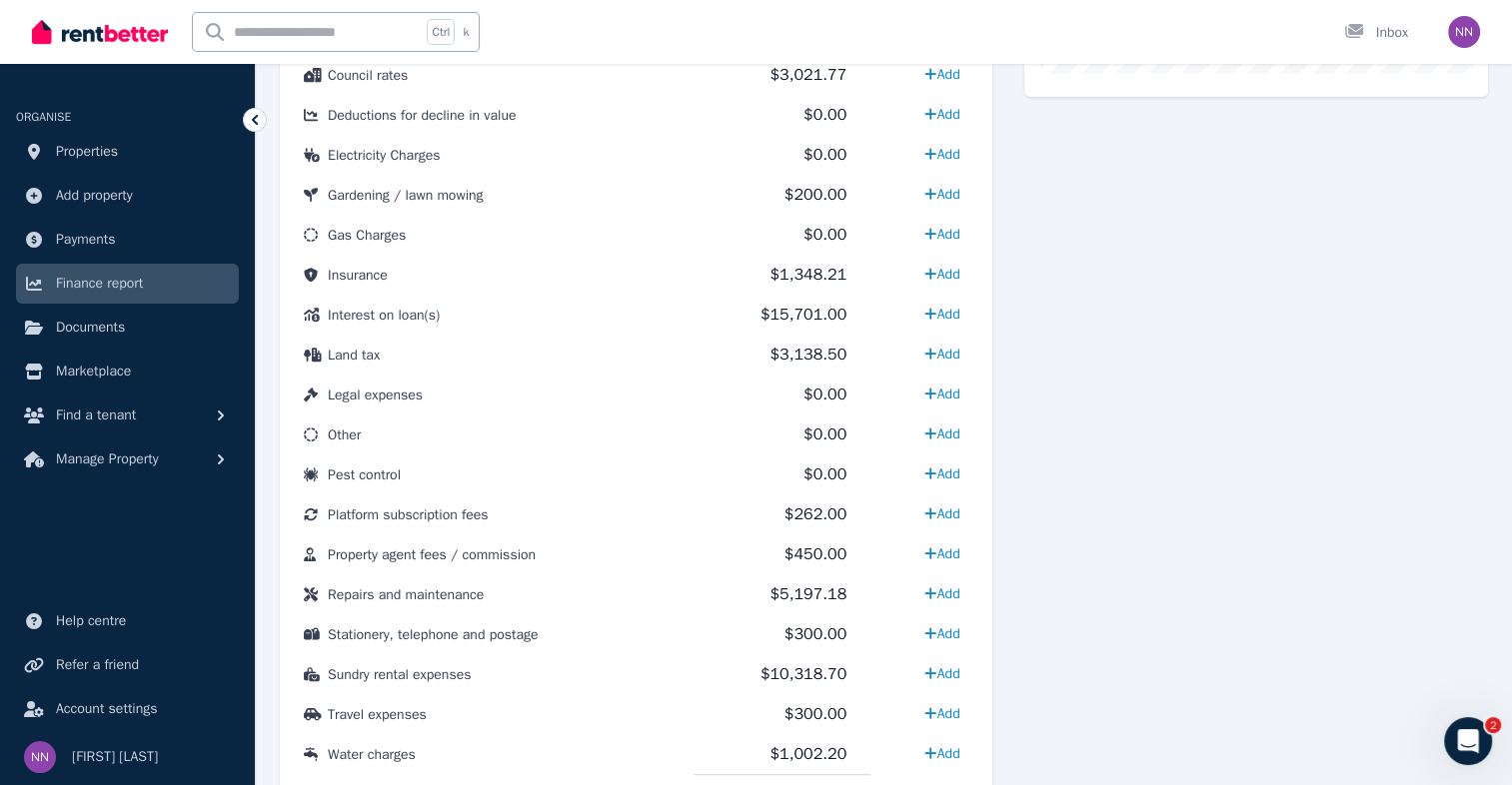 scroll, scrollTop: 877, scrollLeft: 0, axis: vertical 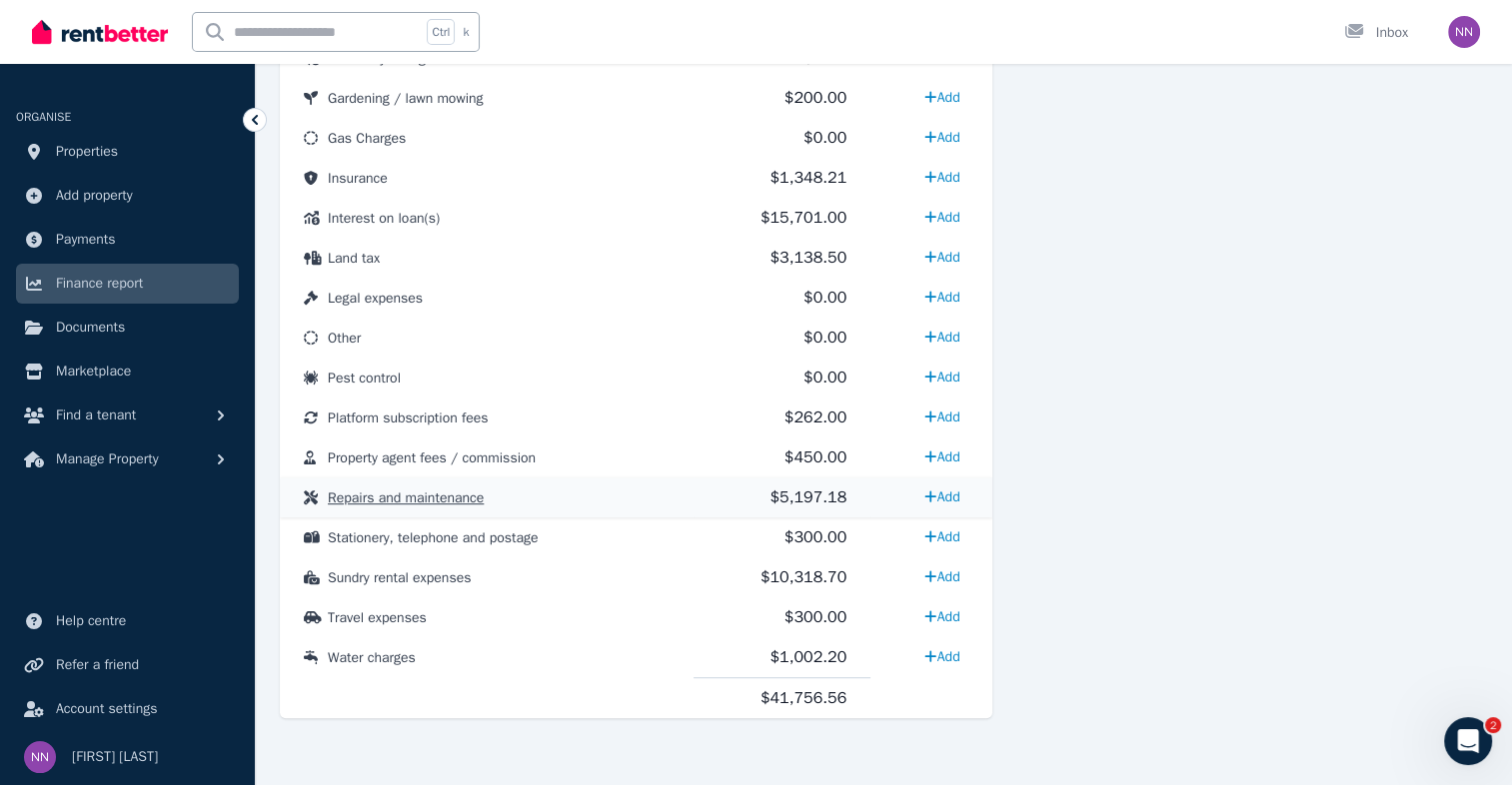 click on "Repairs and maintenance" at bounding box center (406, 497) 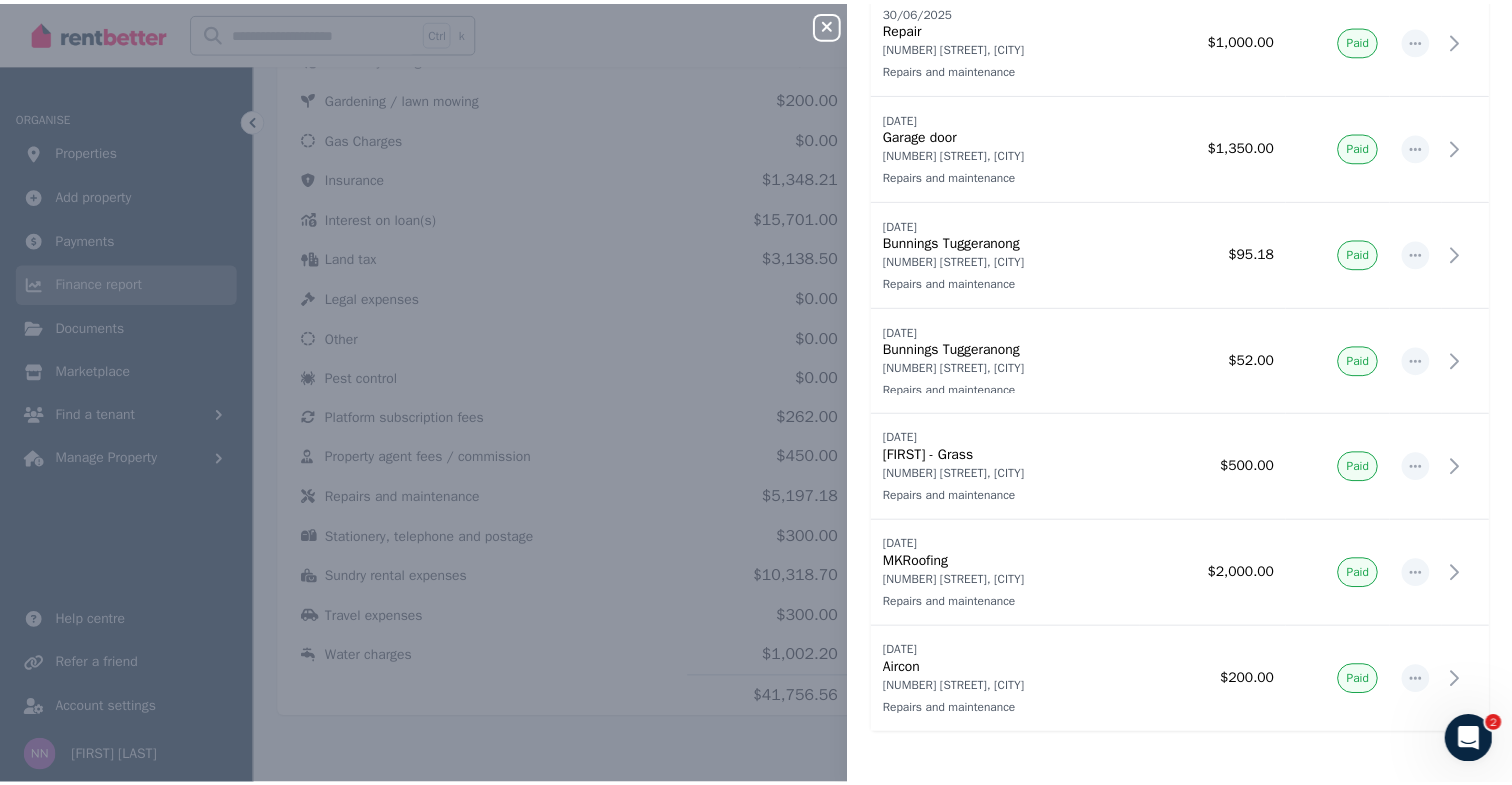 scroll, scrollTop: 128, scrollLeft: 0, axis: vertical 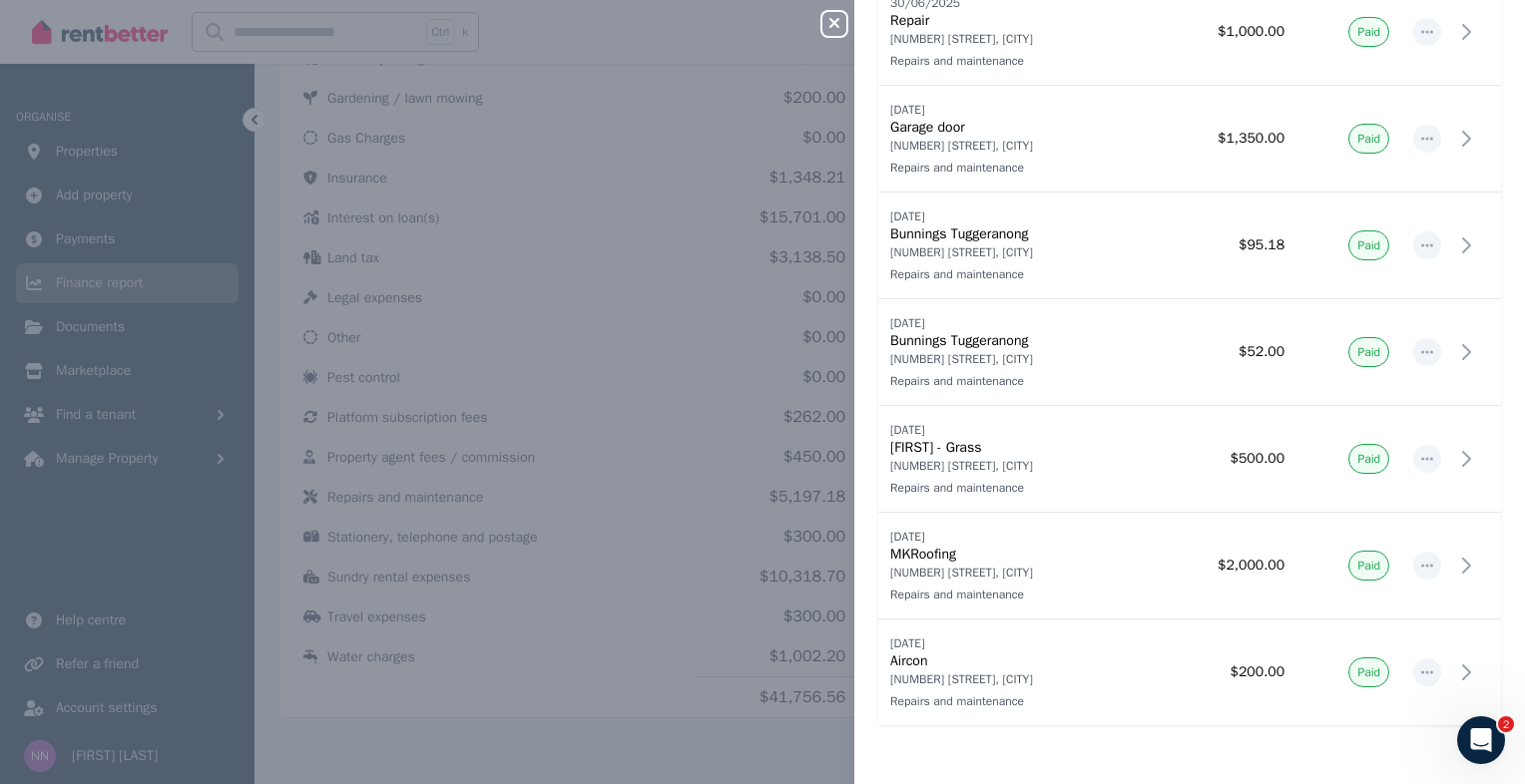 click on "Close panel Repairs and maintenance Record expense Date Name Address Category Amount Status [DATE] [DATE] Repair [NUMBER] [STREET], [CITY] Repairs and maintenance [NUMBER] [STREET], [CITY] Repairs and maintenance $[PRICE] Paid [DATE] [DATE] Garage door [NUMBER] [STREET], [CITY] Repairs and maintenance [NUMBER] [STREET], [CITY] Repairs and maintenance $[PRICE] Paid [DATE] [DATE] Bunnings Tuggeranong [NUMBER] [STREET], [CITY] Repairs and maintenance [NUMBER] [STREET], [CITY] Repairs and maintenance $[PRICE] Paid [DATE] [DATE] Bunnings Tuggeranong [NUMBER] [STREET], [CITY] Repairs and maintenance [NUMBER] [STREET], [CITY] Repairs and maintenance $[PRICE] Paid [DATE] [DATE] Paul- Grass [NUMBER] [STREET], [CITY] Repairs and maintenance [NUMBER] [STREET], [CITY] Repairs and maintenance $[PRICE] Paid [DATE] [DATE] MKRoofing [NUMBER] [STREET], [CITY] Repairs and maintenance [NUMBER] [STREET], [CITY] Repairs and maintenance $[PRICE] Paid [DATE] [DATE] Aircon [NUMBER] [STREET], [CITY] Paid" at bounding box center [762, 392] 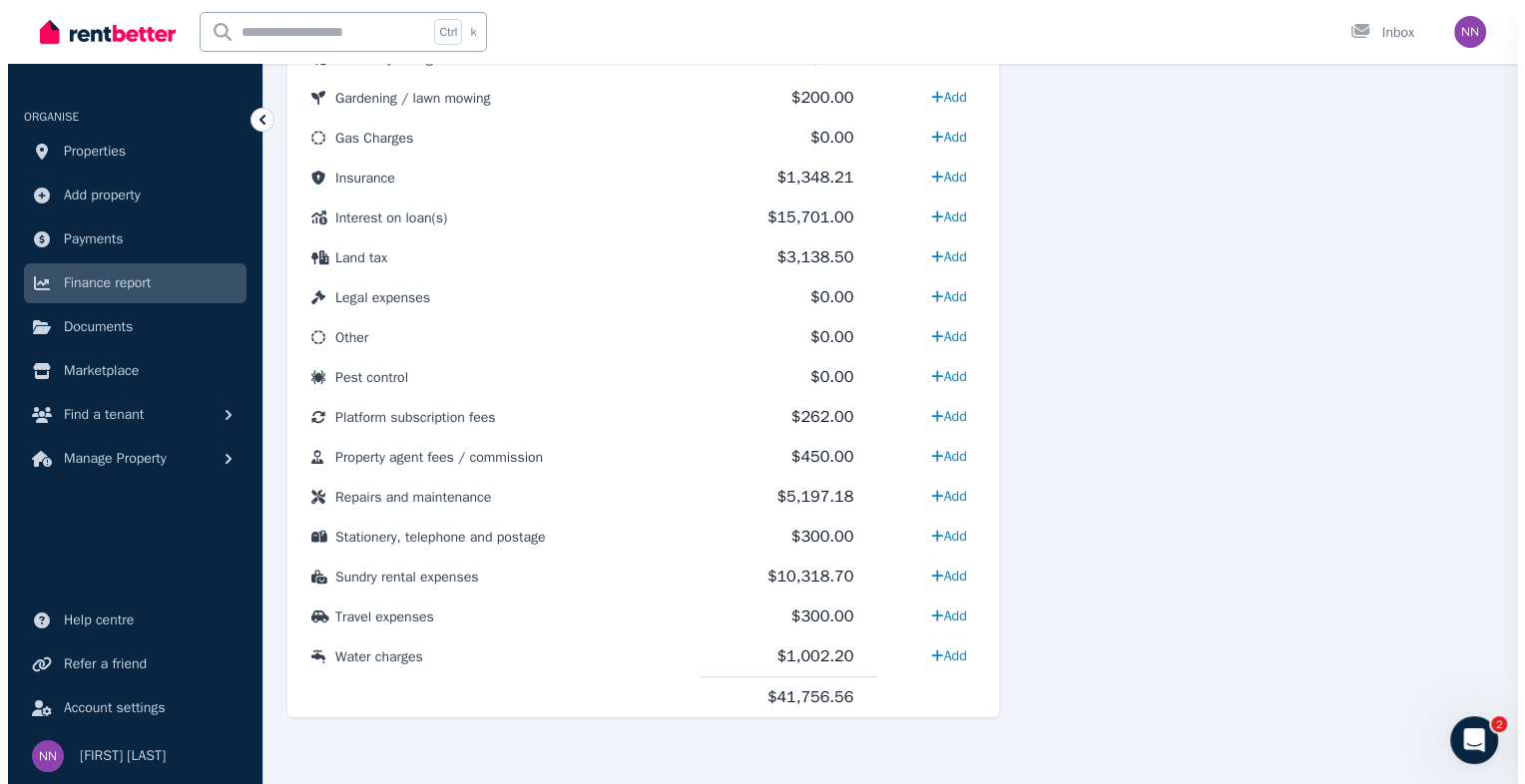 scroll, scrollTop: 0, scrollLeft: 0, axis: both 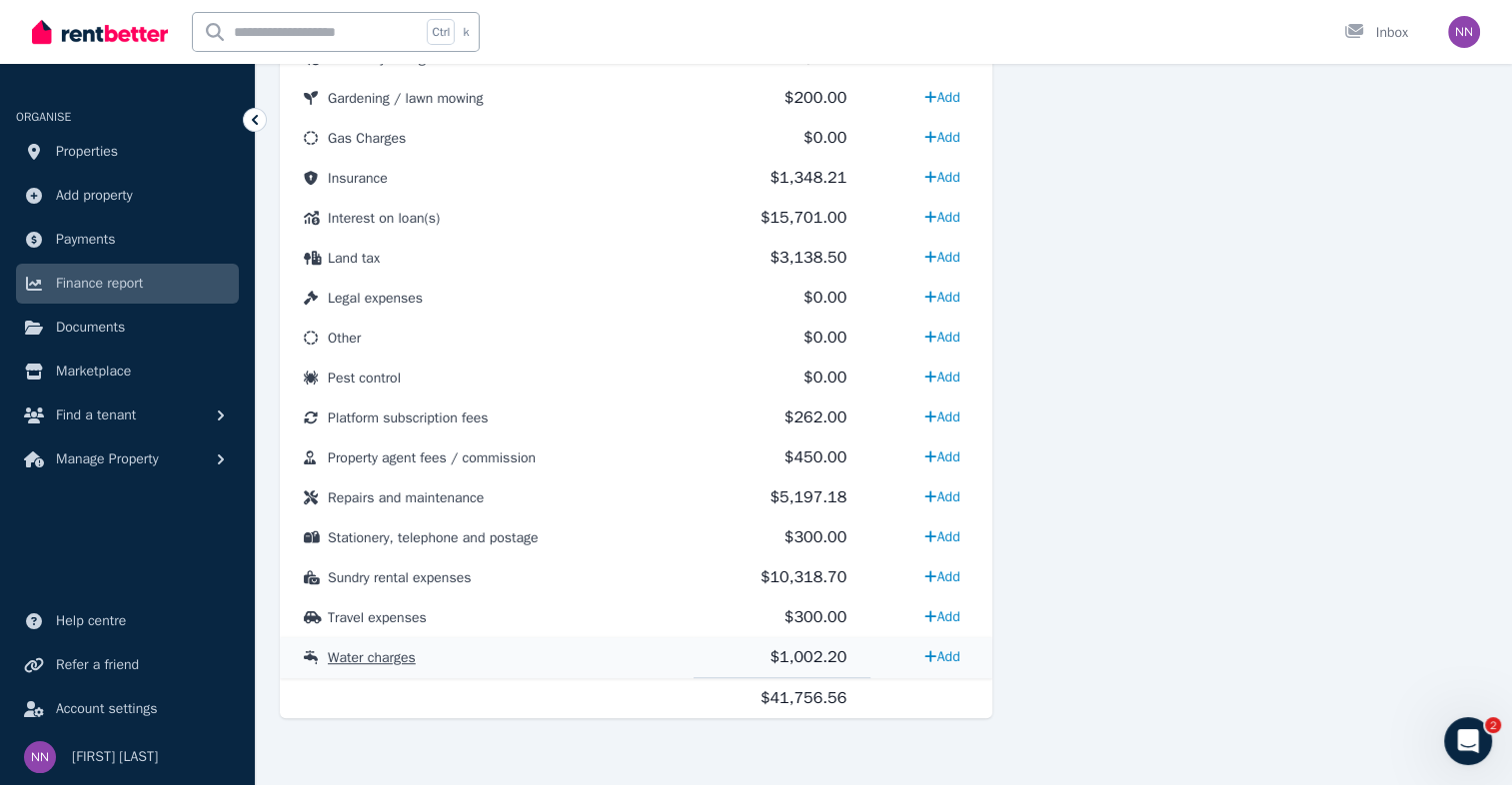 click on "Water charges" at bounding box center [372, 657] 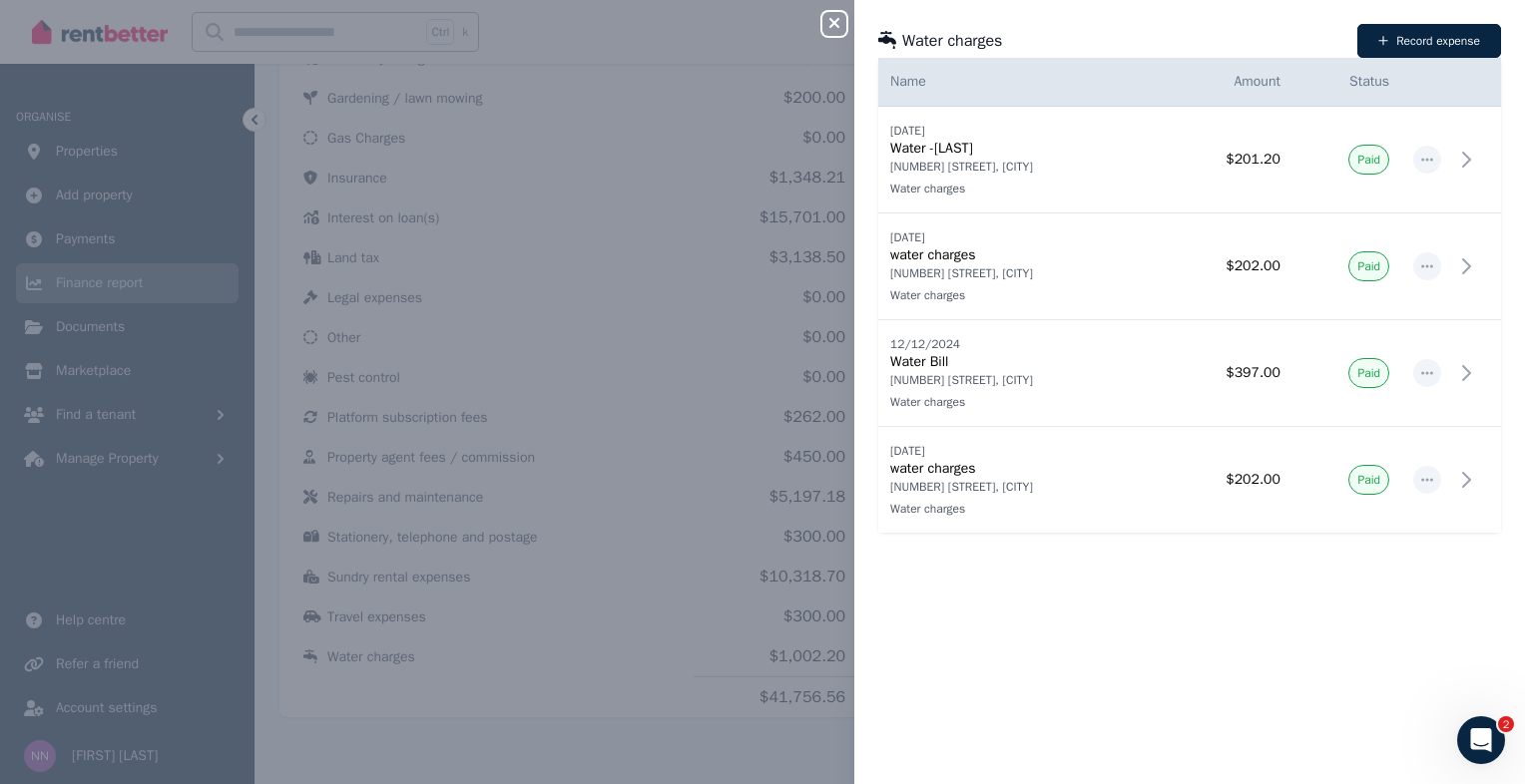 click on "Close panel Water charges Record expense Date Name Address Category Amount Status [DATE] [DATE] Water -Armbruster [NUMBER] [STREET], [CITY] Water charges [NUMBER] [STREET], [CITY] Water charges $[PRICE] Paid [DATE] [DATE] water charges [NUMBER] [STREET], [CITY] Water charges [NUMBER] [STREET], [CITY] Water charges $[PRICE] Paid [DATE] [DATE] Water Bill [NUMBER] [STREET], [CITY] Water charges [NUMBER] [STREET], [CITY] Water charges $[PRICE] Paid [DATE] [DATE] water charges [NUMBER] [STREET], [CITY] Water charges [NUMBER] [STREET], [CITY] Water charges $[PRICE] Paid" at bounding box center [762, 392] 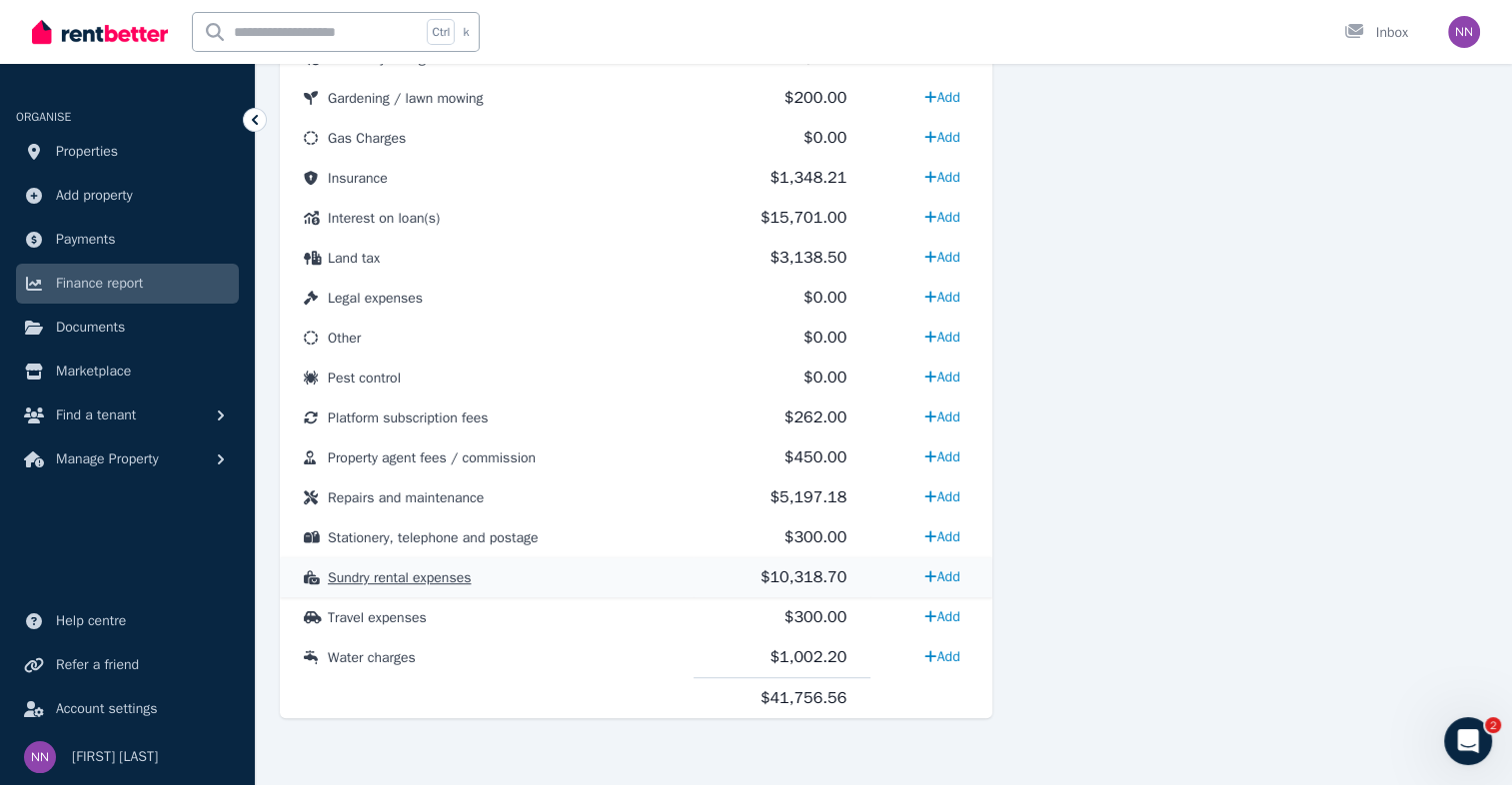 click on "Sundry rental expenses" at bounding box center (399, 577) 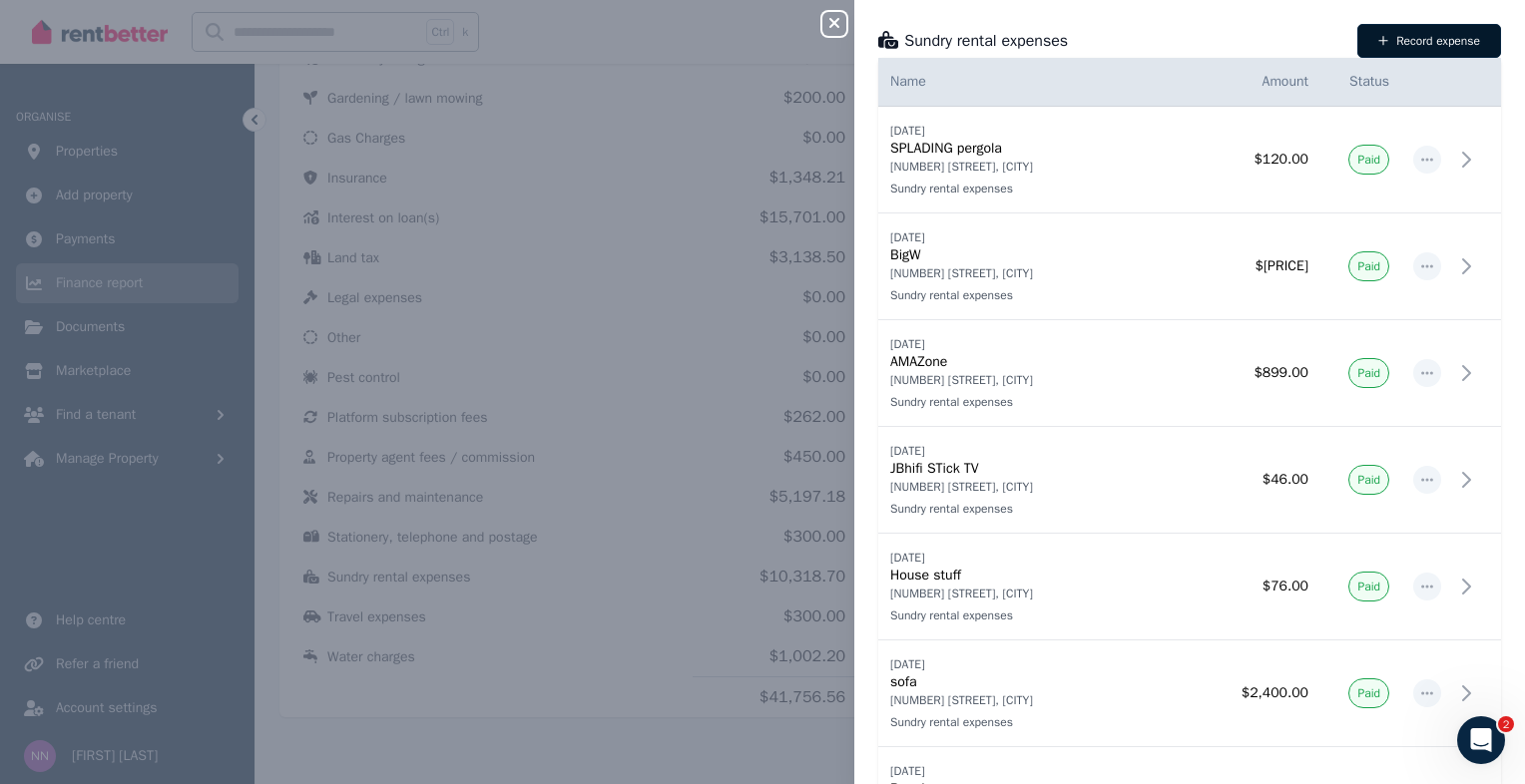 click 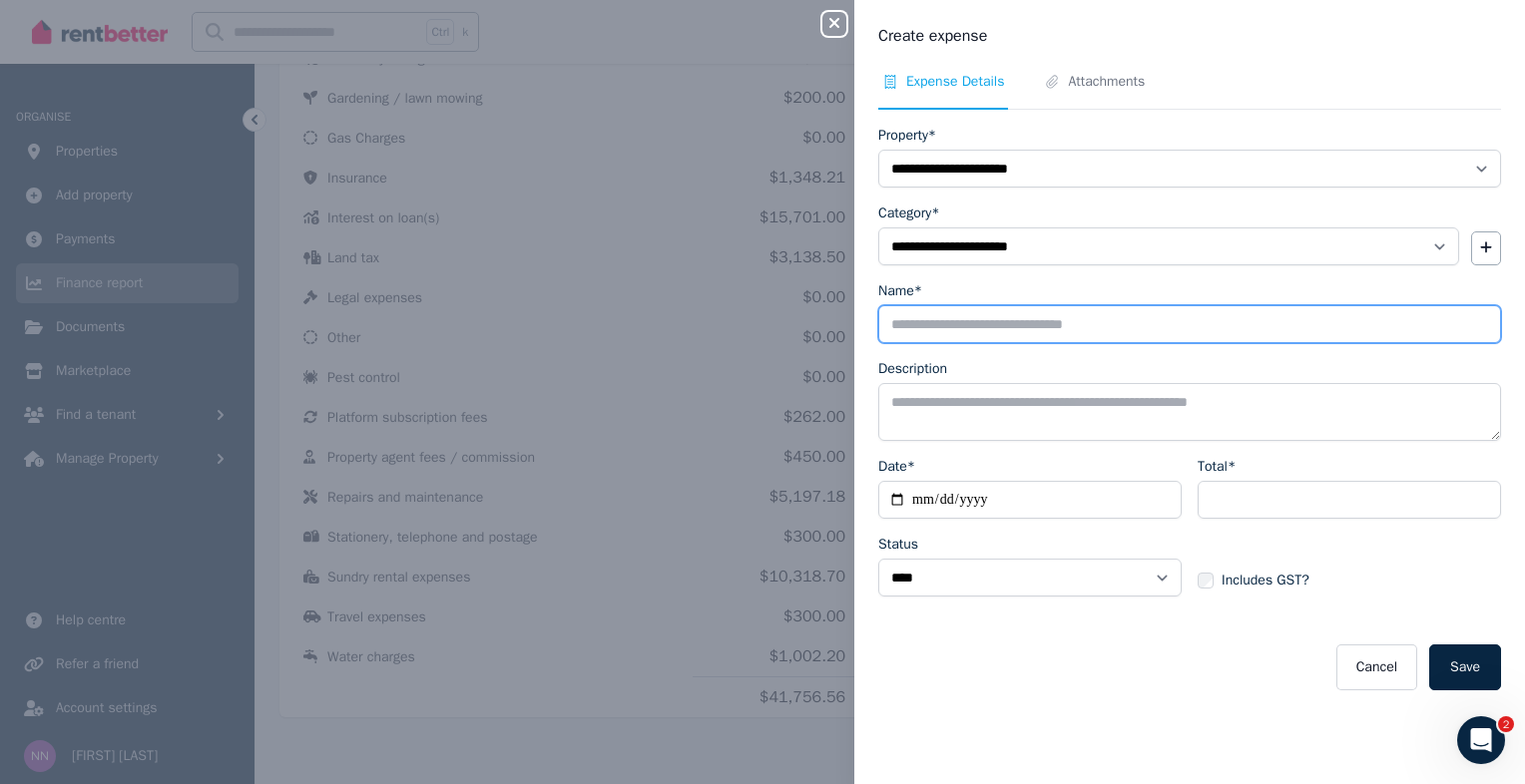 click on "Name*" at bounding box center (1190, 324) 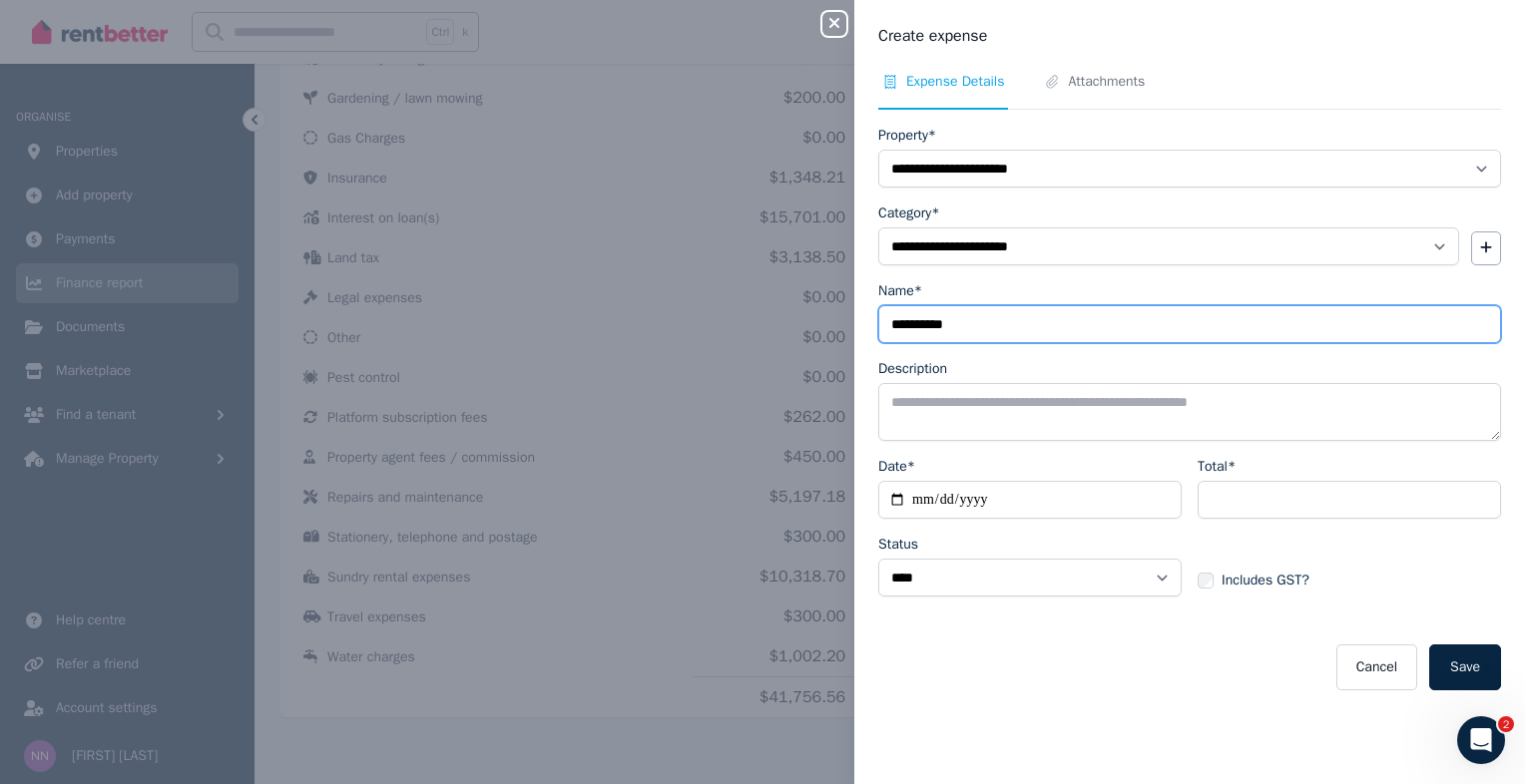 type on "**********" 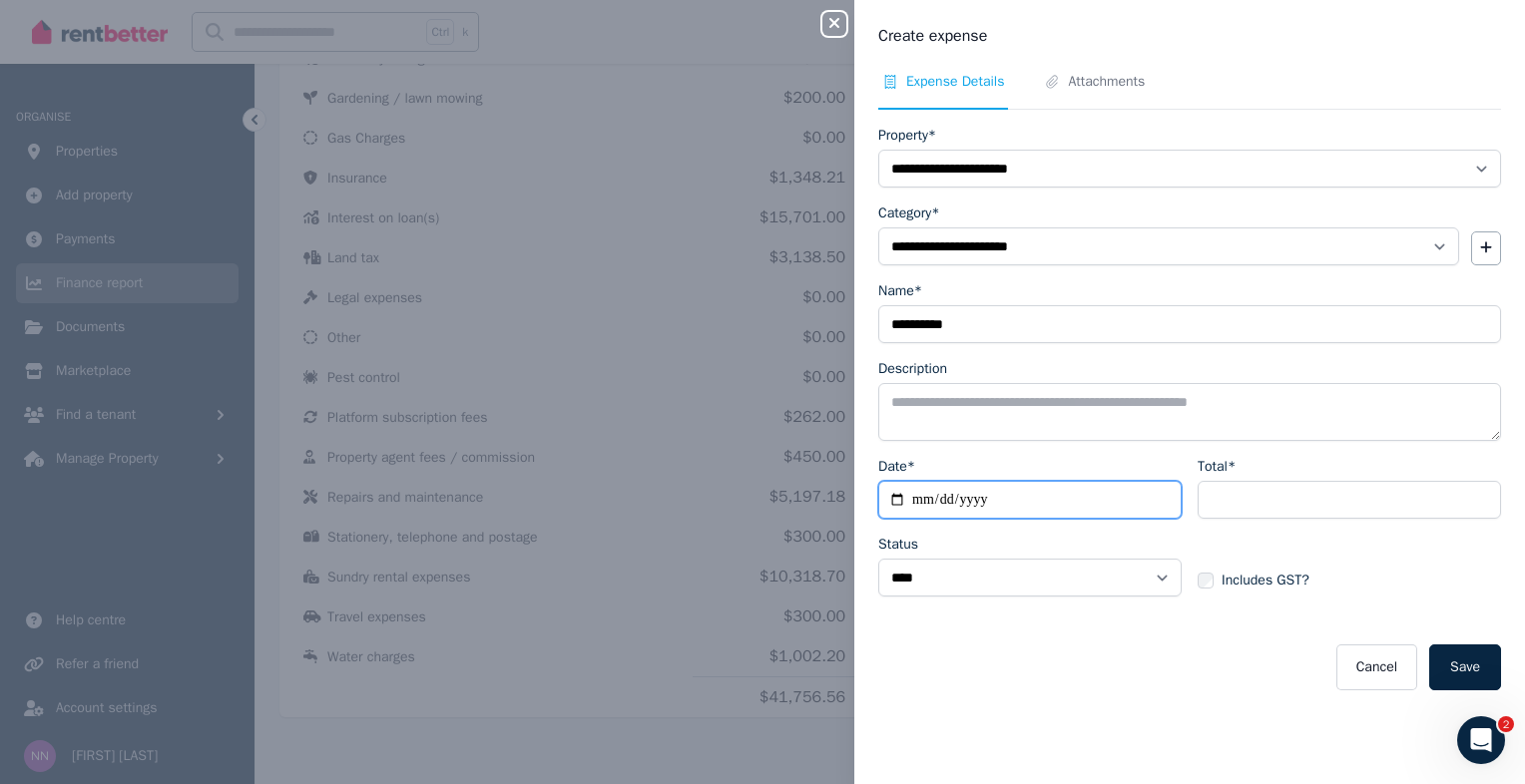 click on "Date*" at bounding box center (1030, 500) 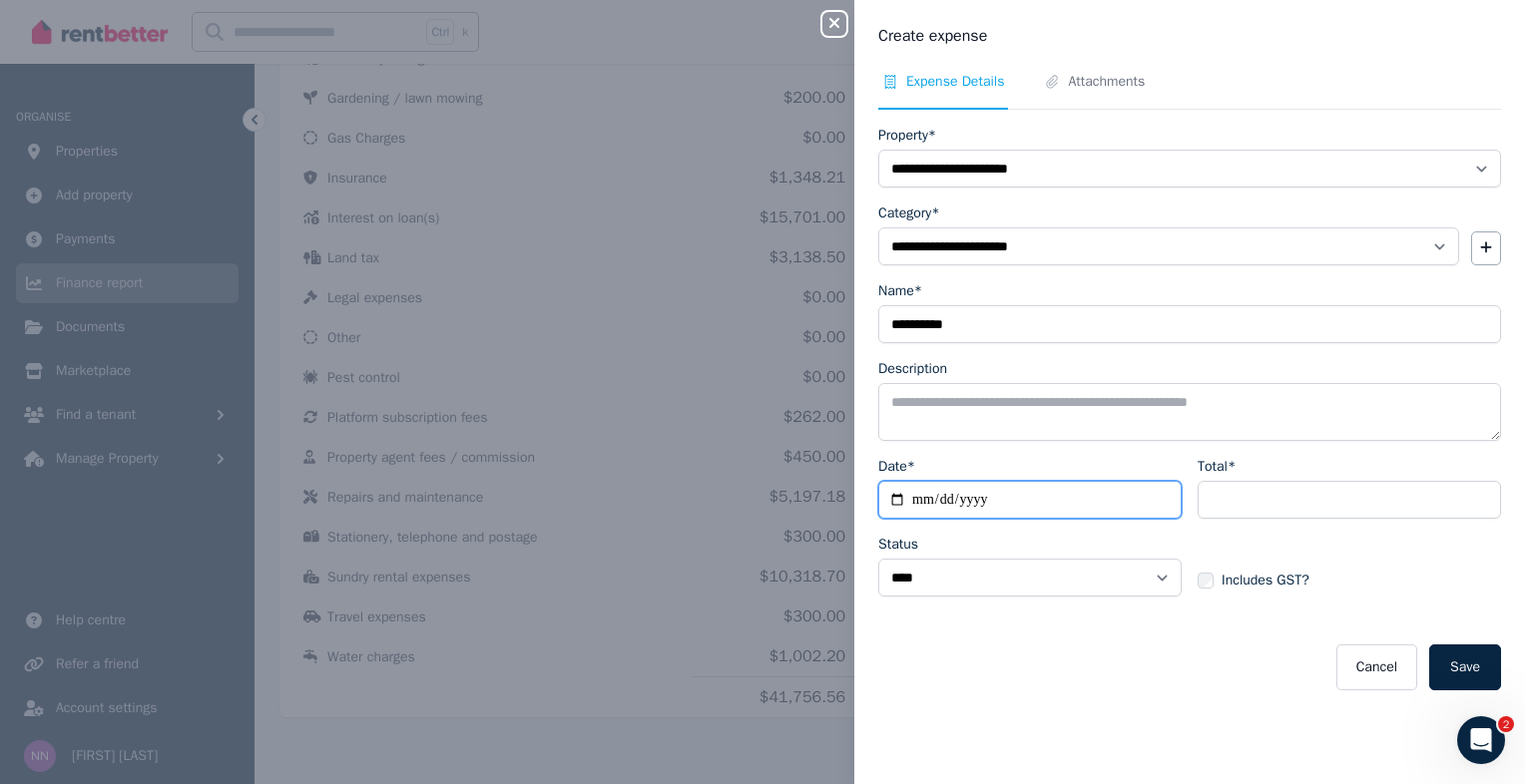 type on "**********" 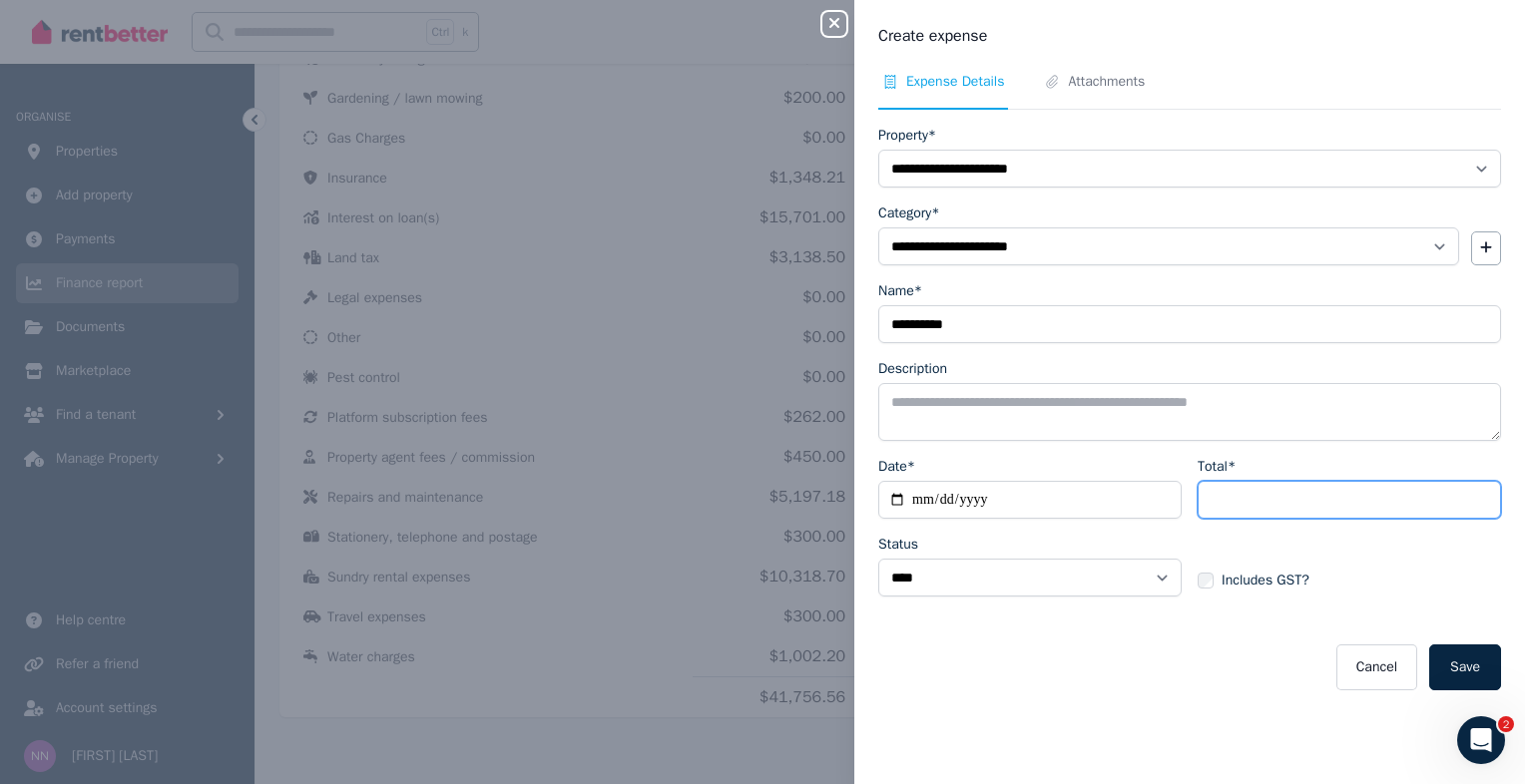 click on "Total*" at bounding box center [1349, 500] 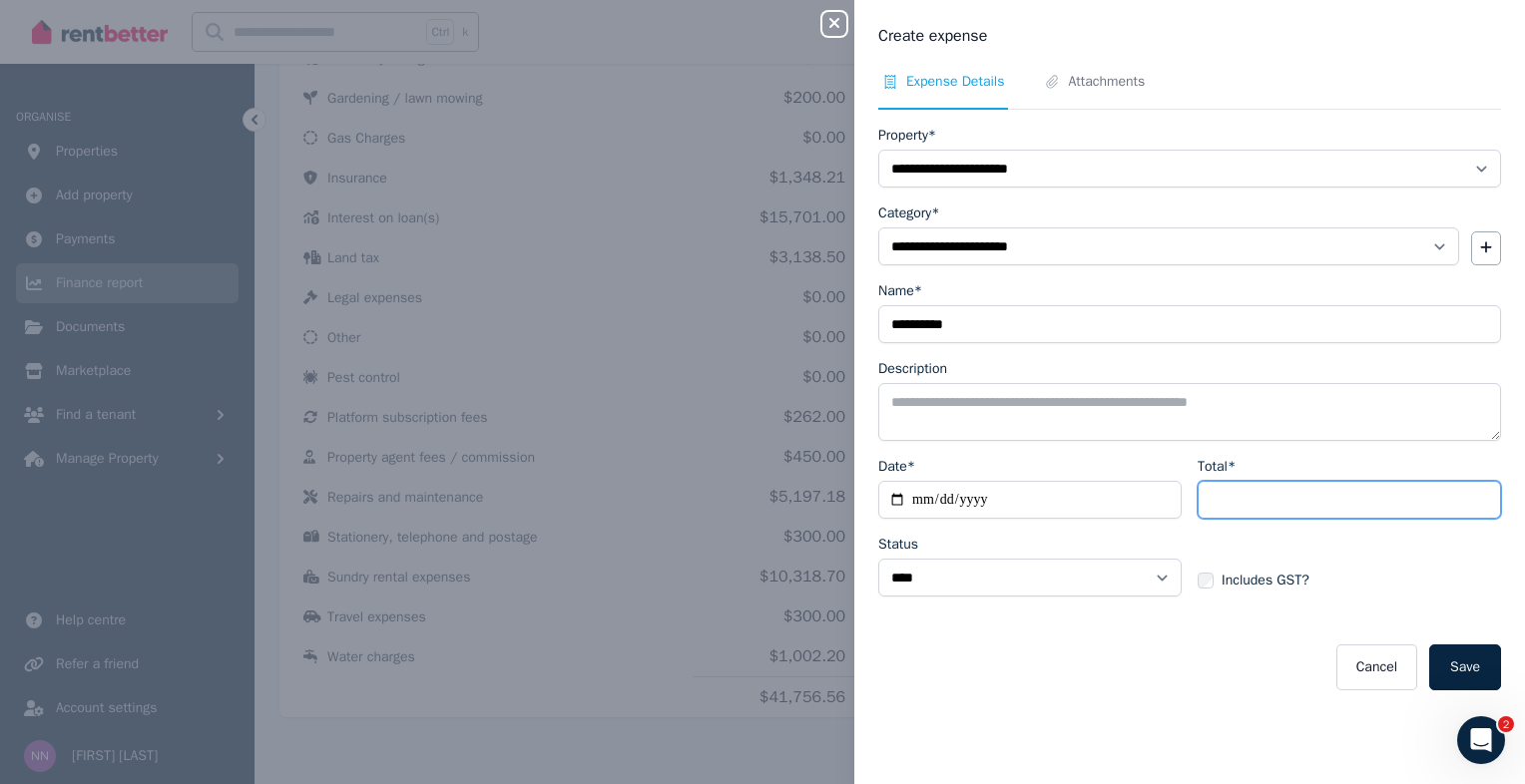 type on "*" 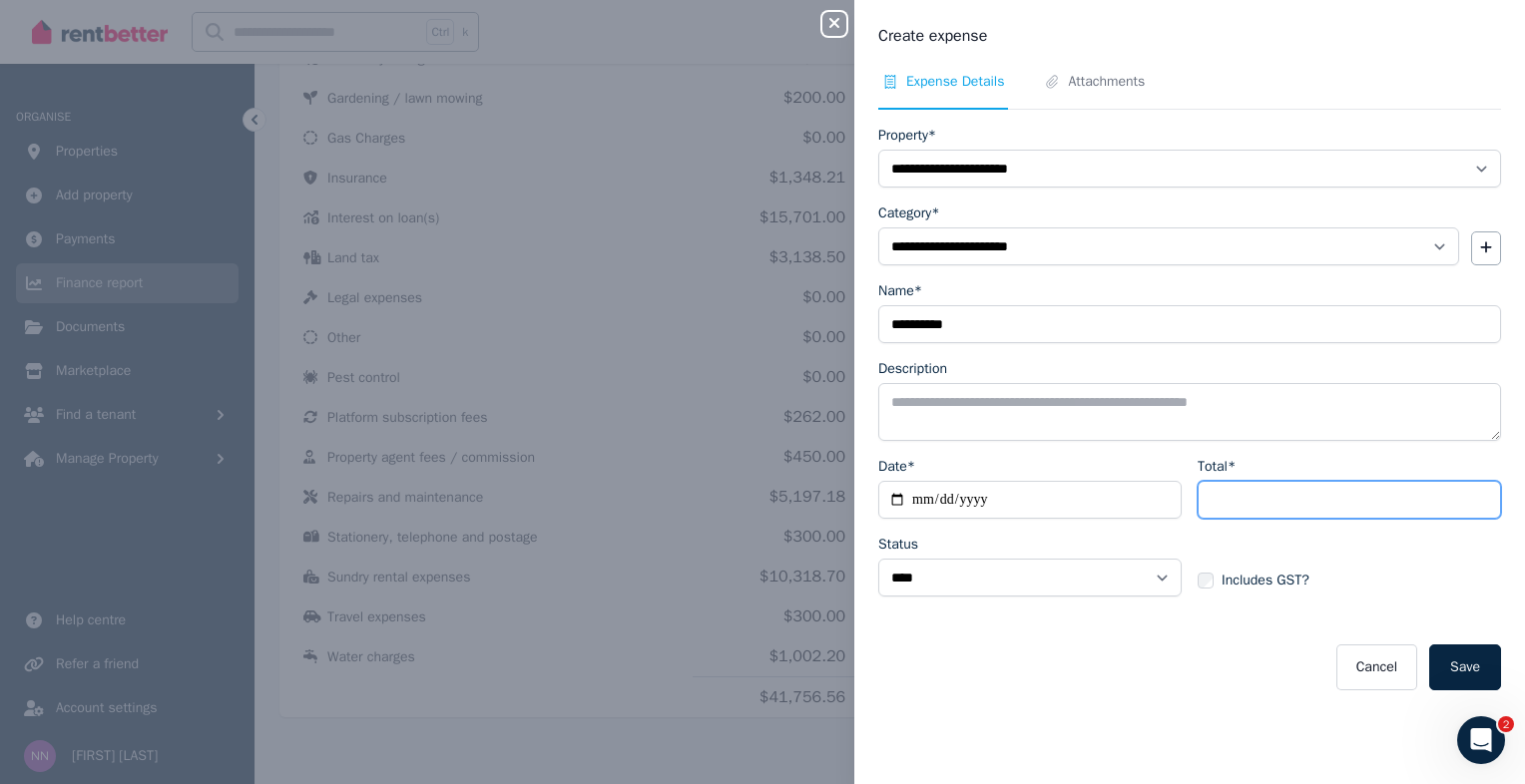 type on "***" 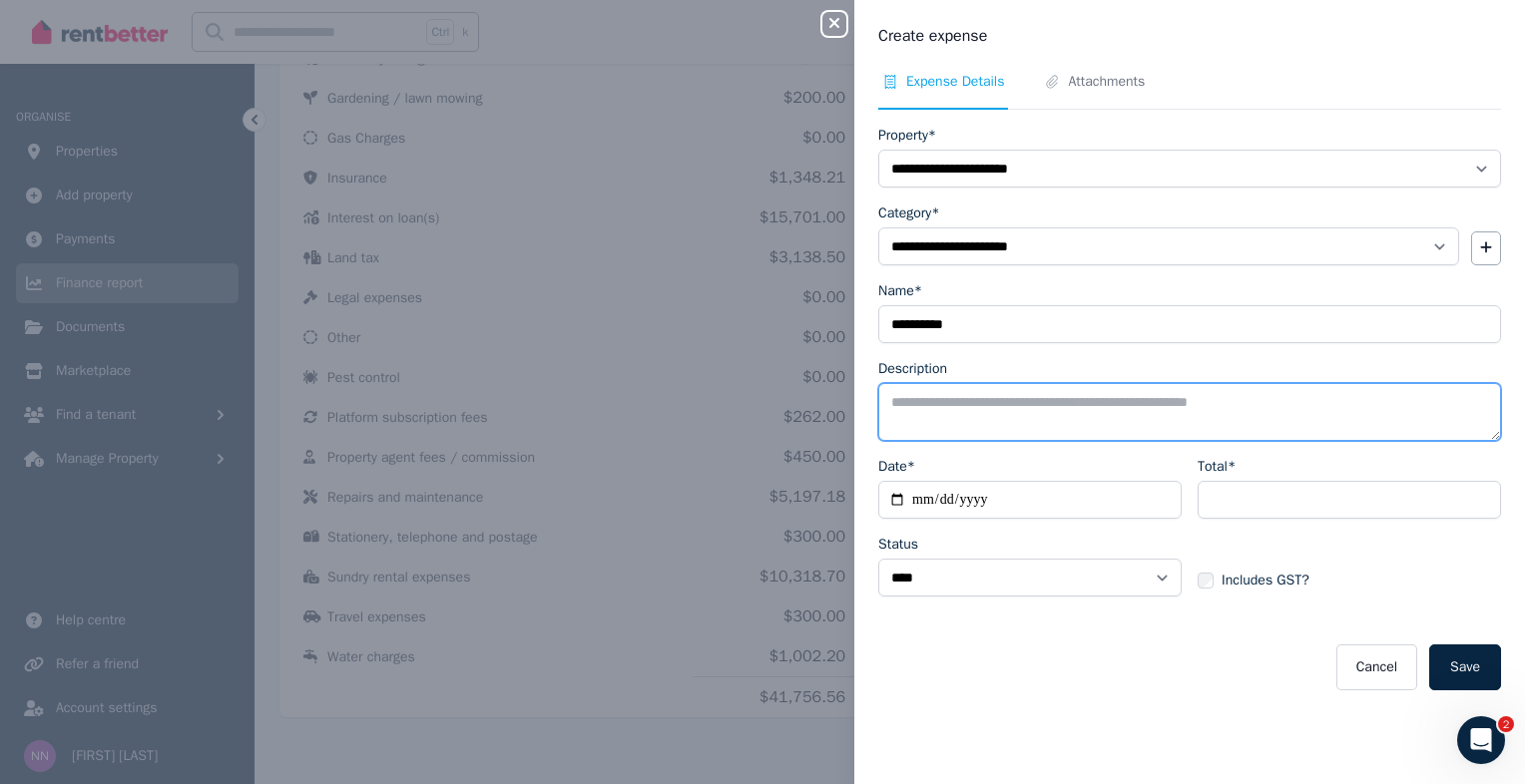 click on "Description" at bounding box center [1190, 412] 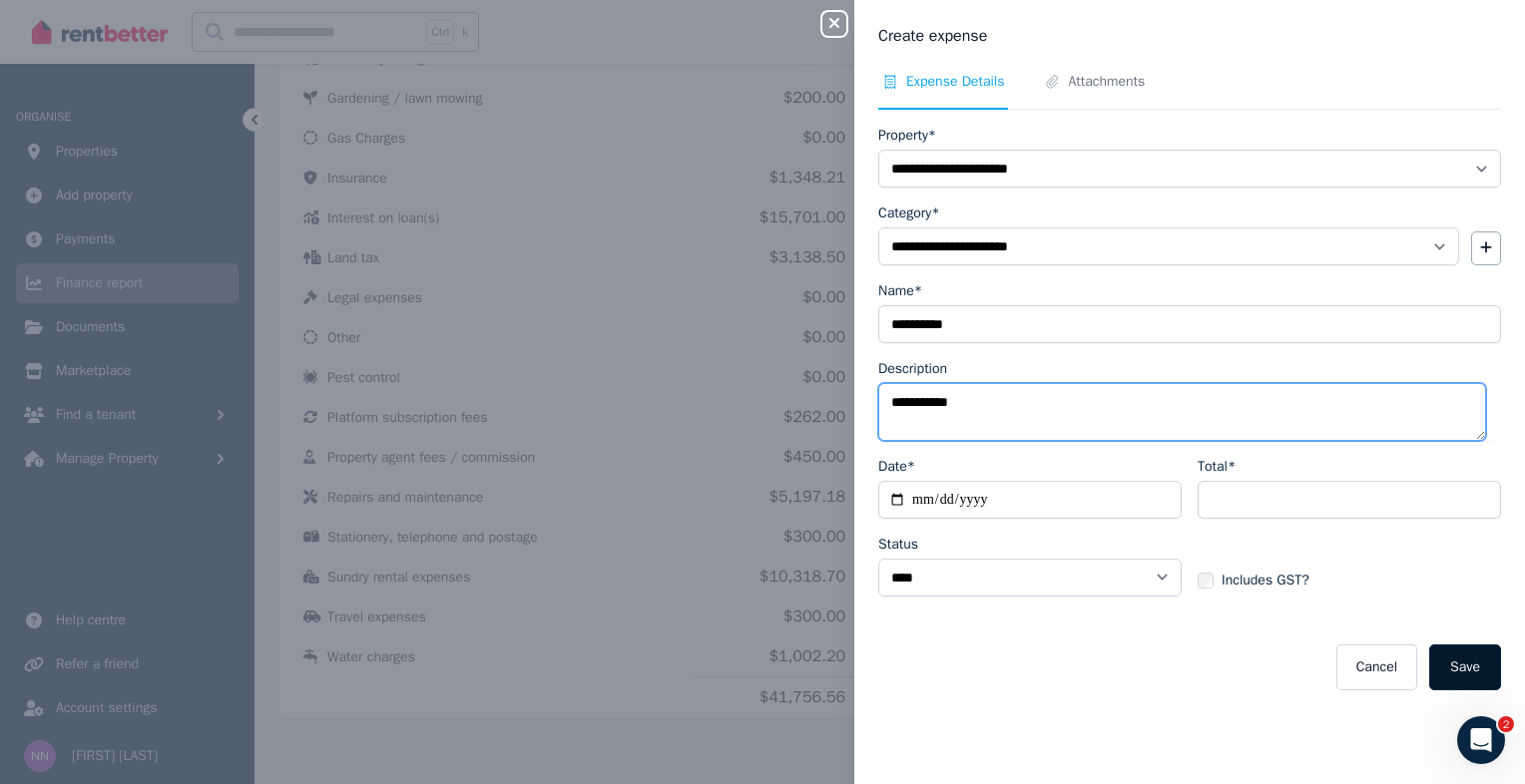 type on "**********" 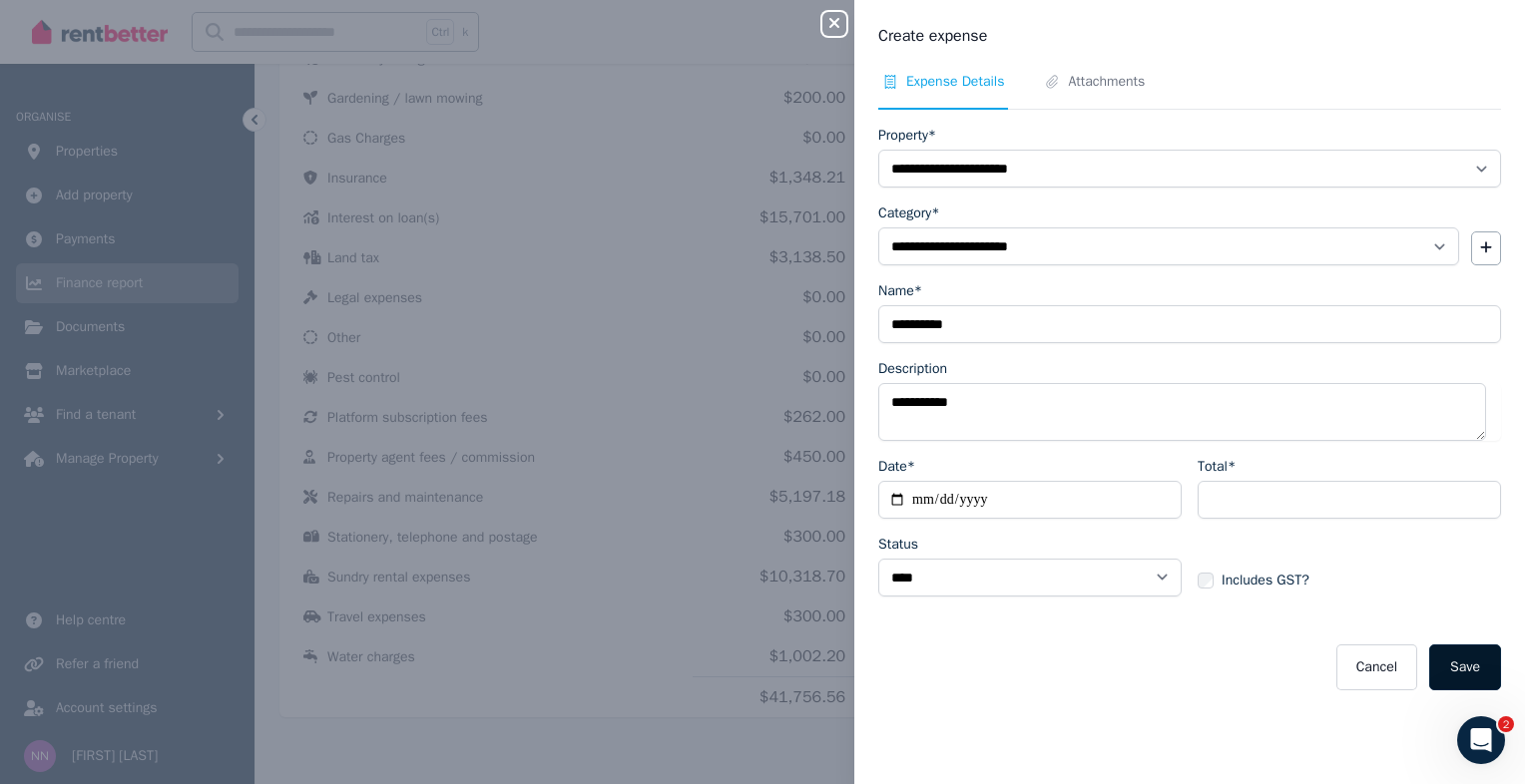 click on "Save" at bounding box center [1465, 667] 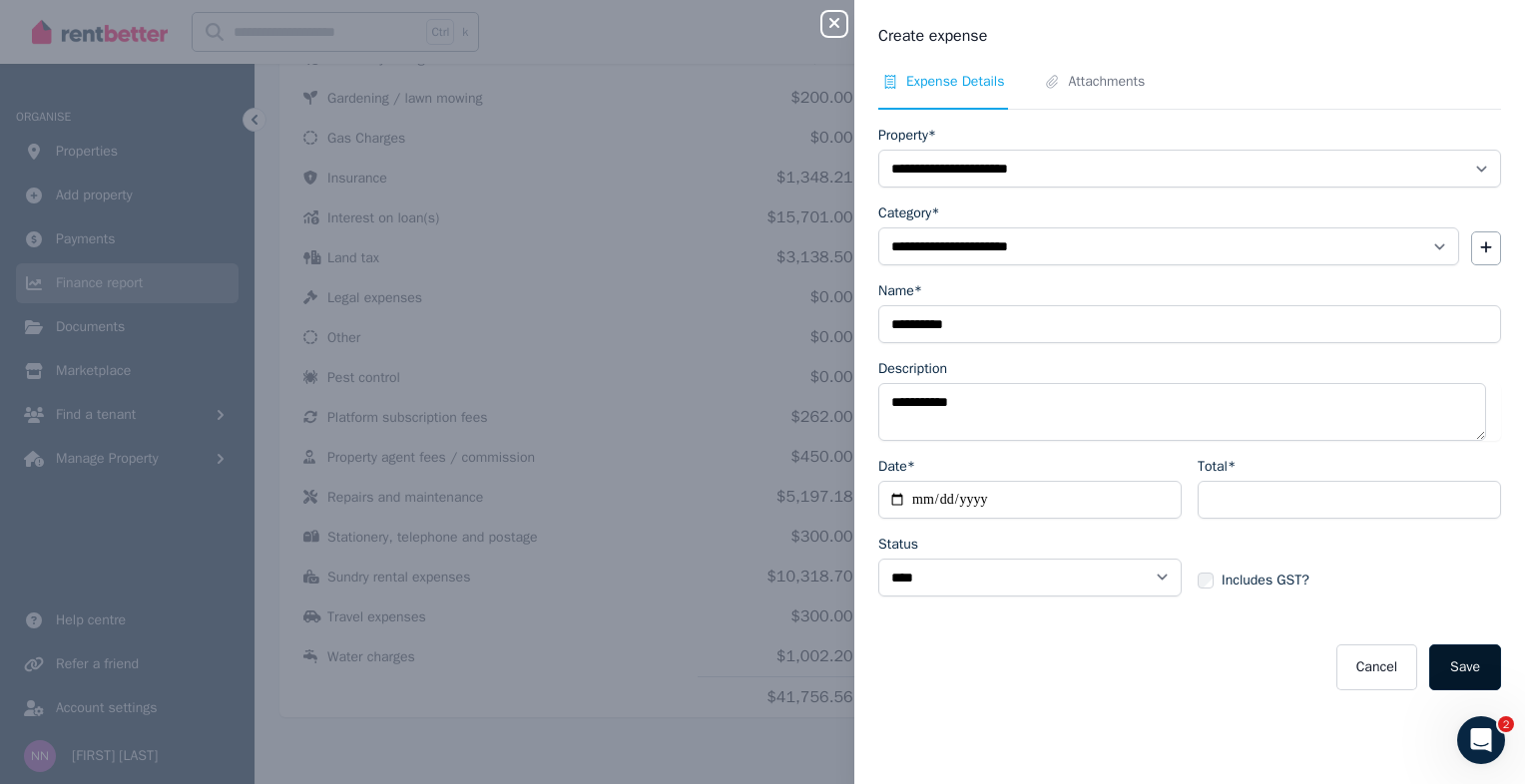 select 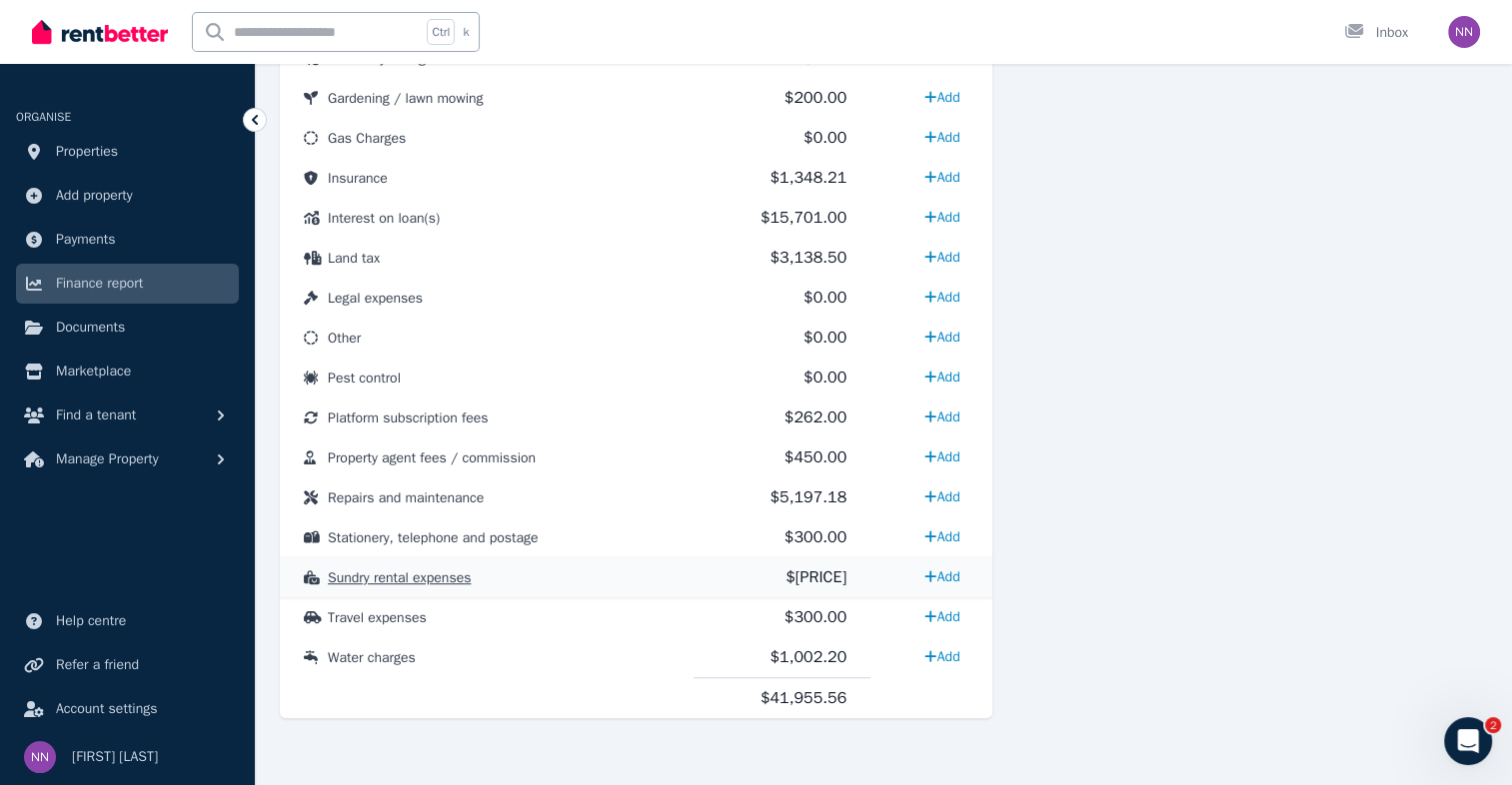 click on "Sundry rental expenses" at bounding box center [399, 577] 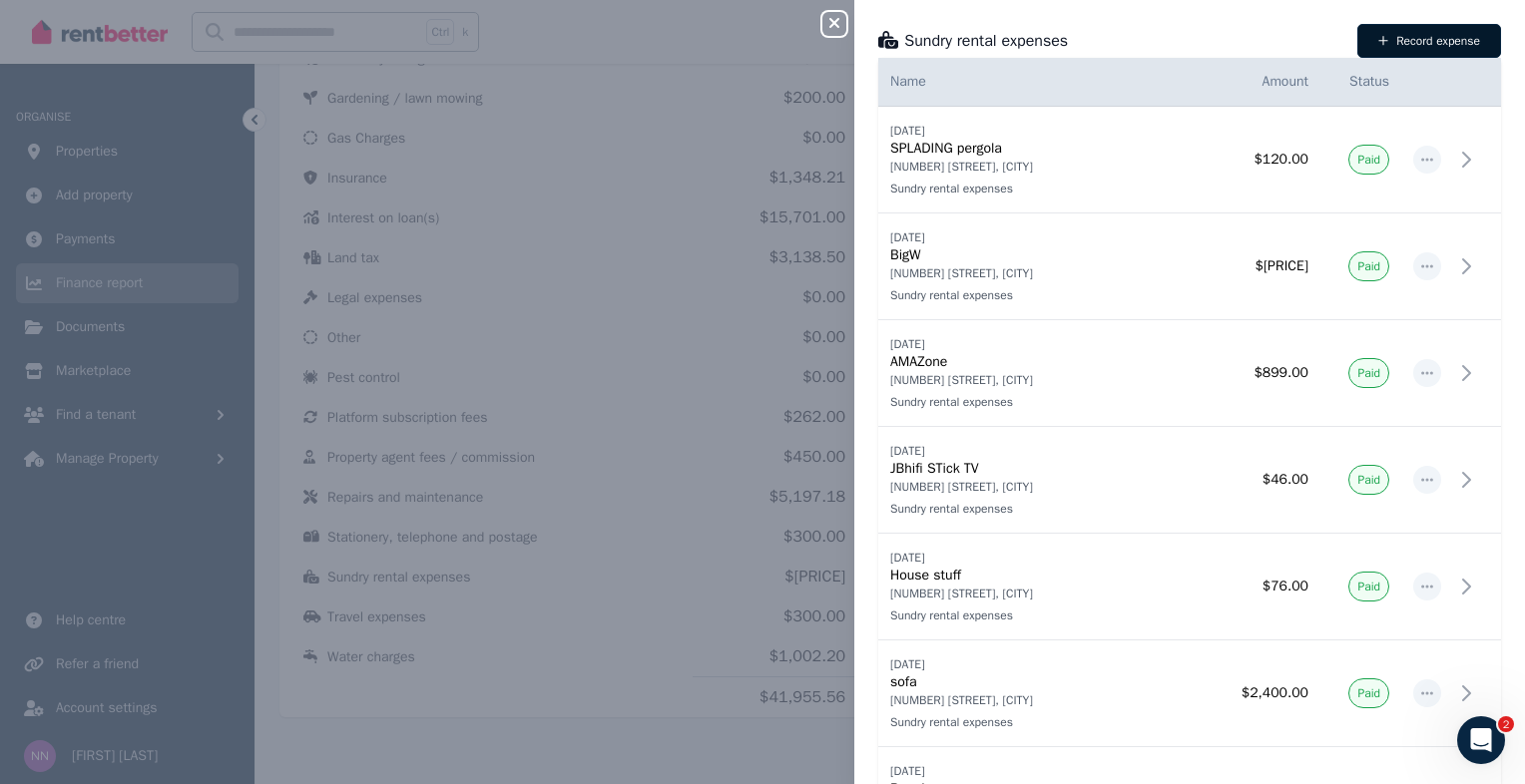 click on "Record expense" at bounding box center (1429, 41) 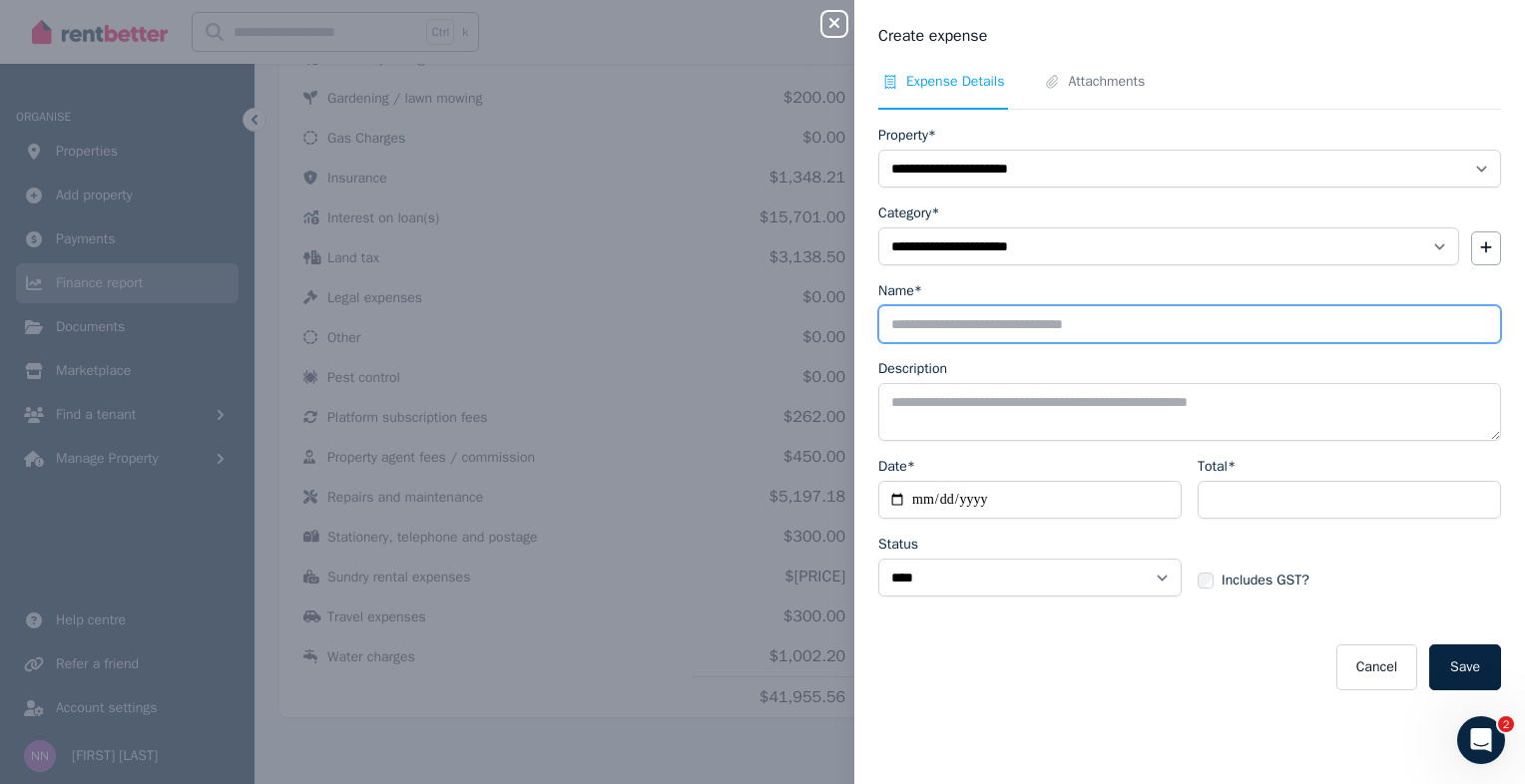 click on "Name*" at bounding box center (1190, 324) 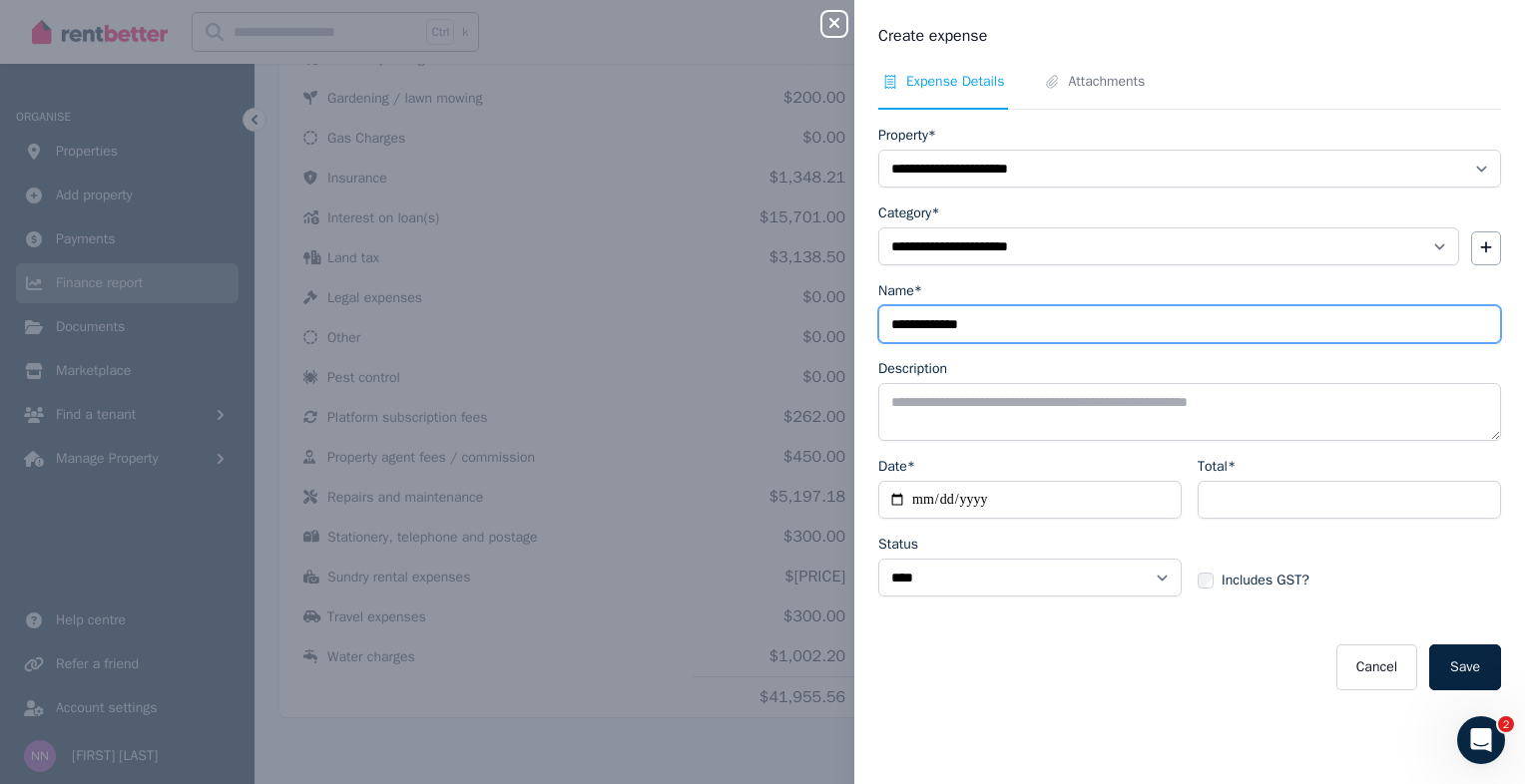 type on "**********" 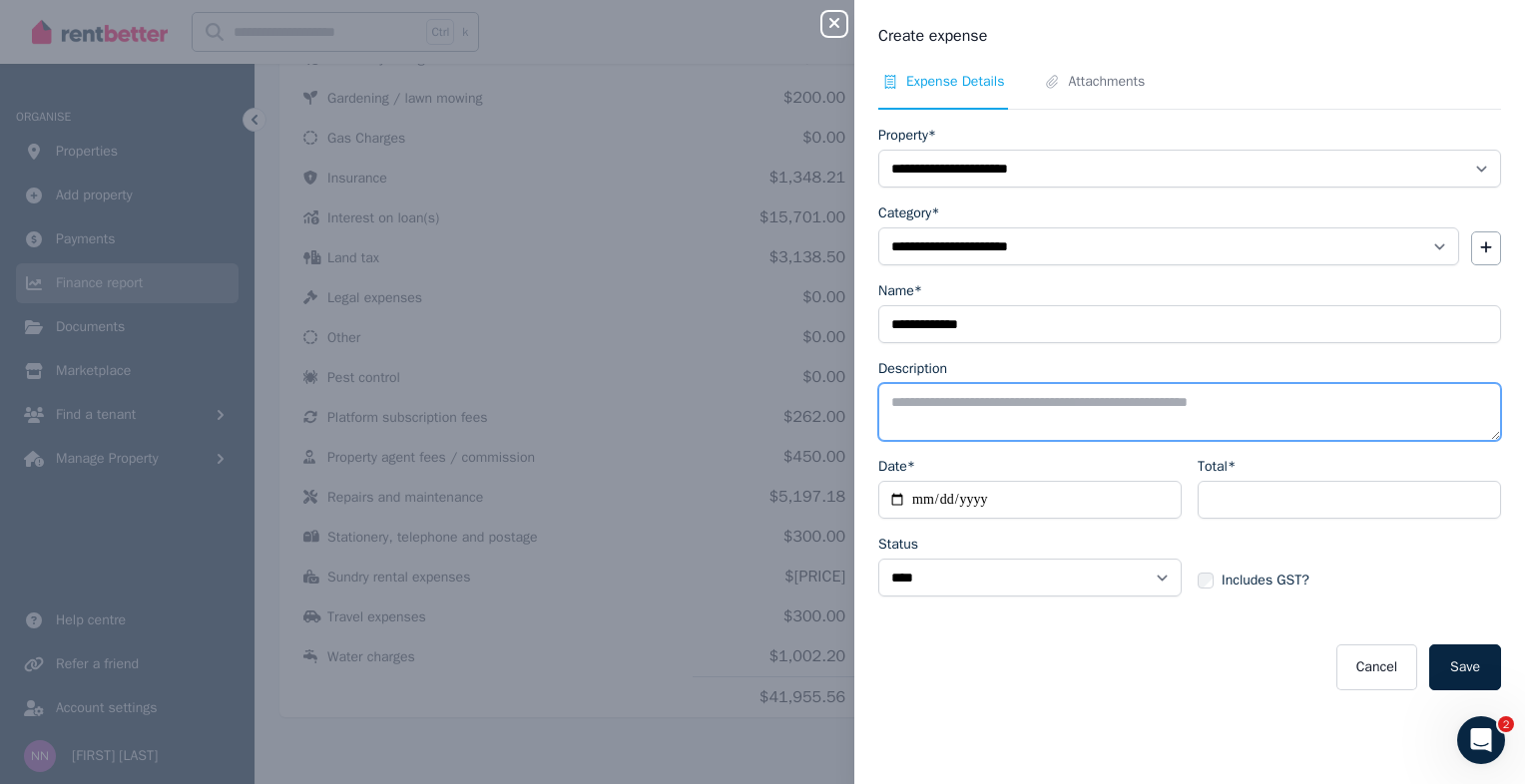 click on "Description" at bounding box center [1190, 412] 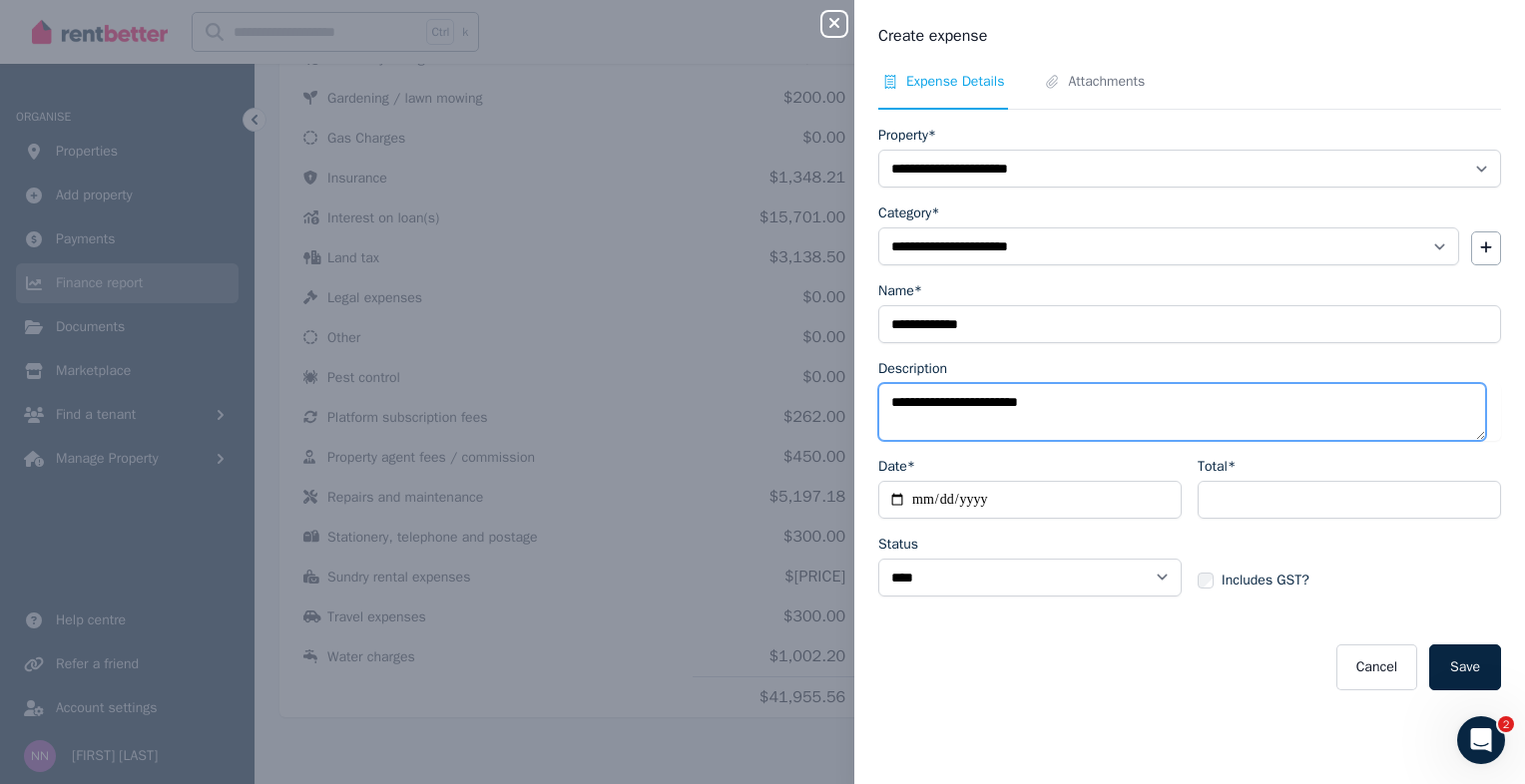type on "**********" 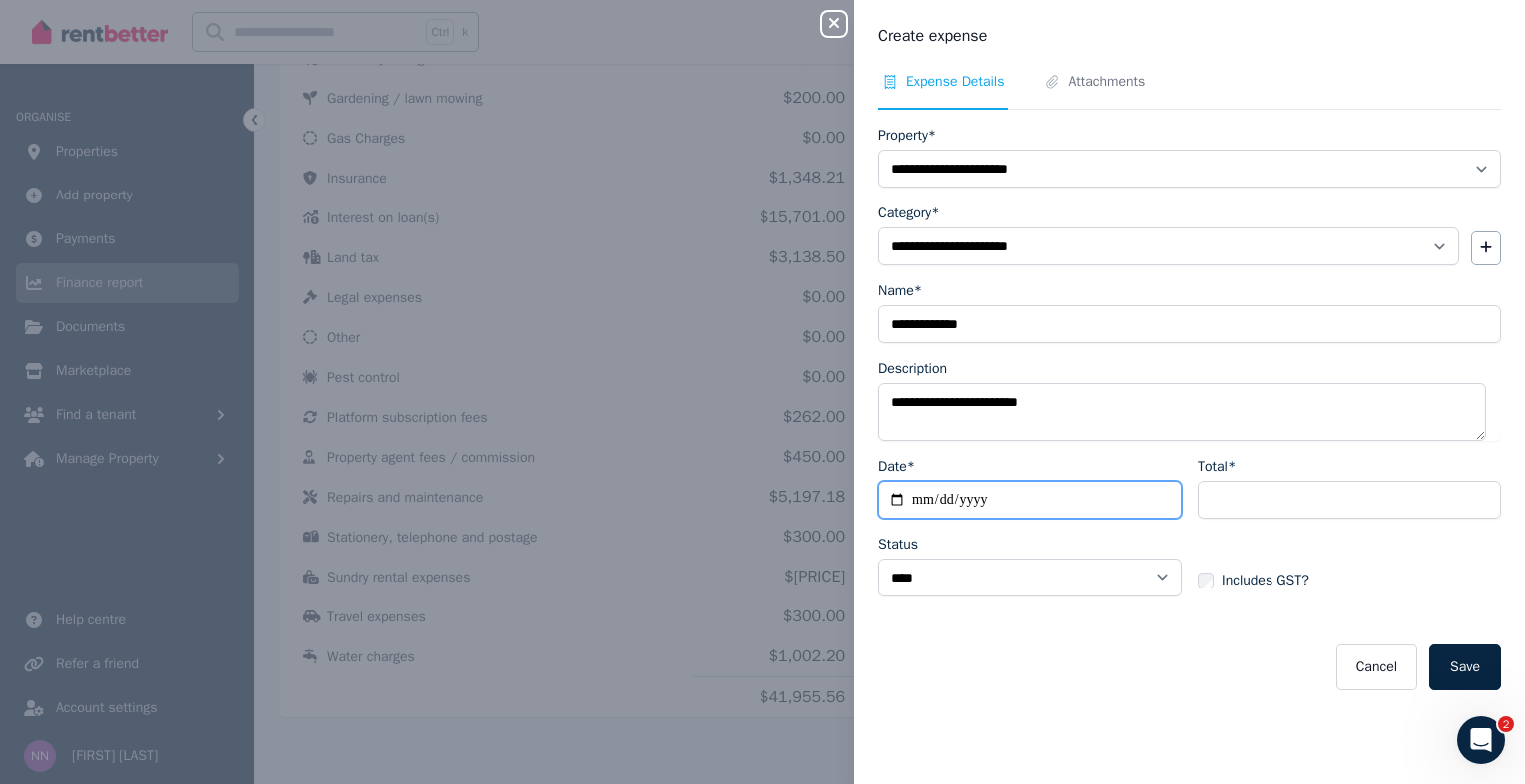 click on "Date*" at bounding box center [1030, 500] 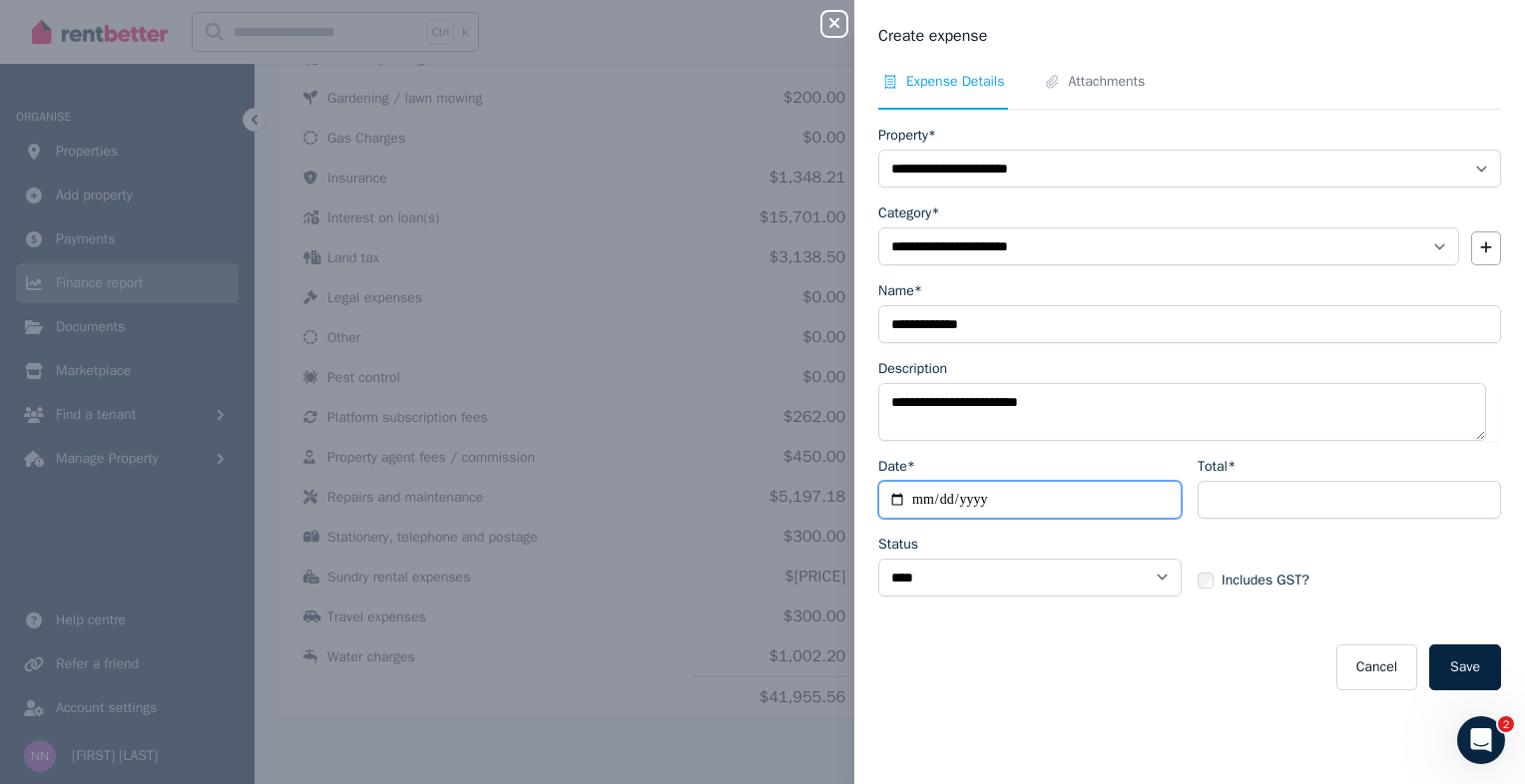 type on "**********" 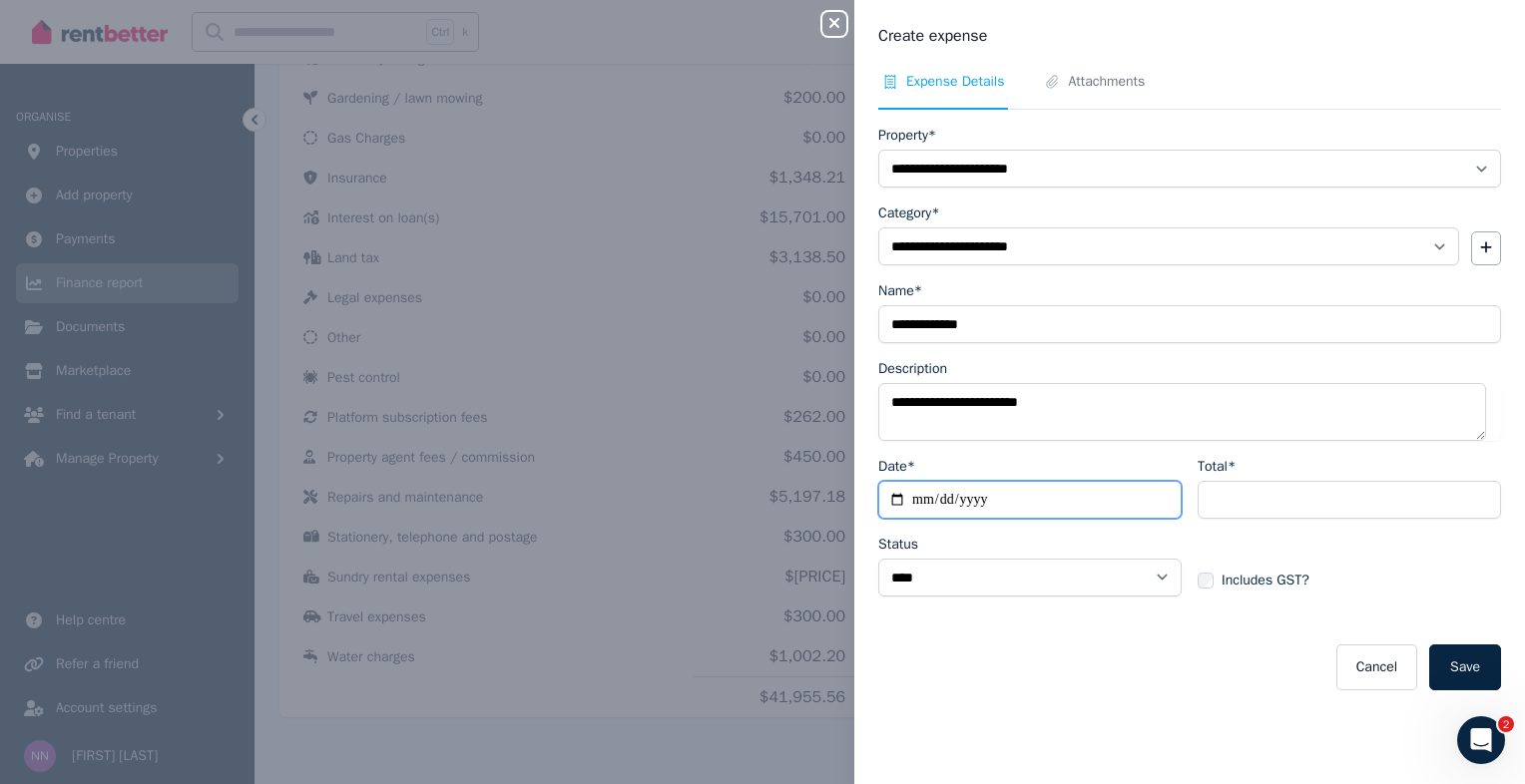 click on "**********" at bounding box center [1190, 535] 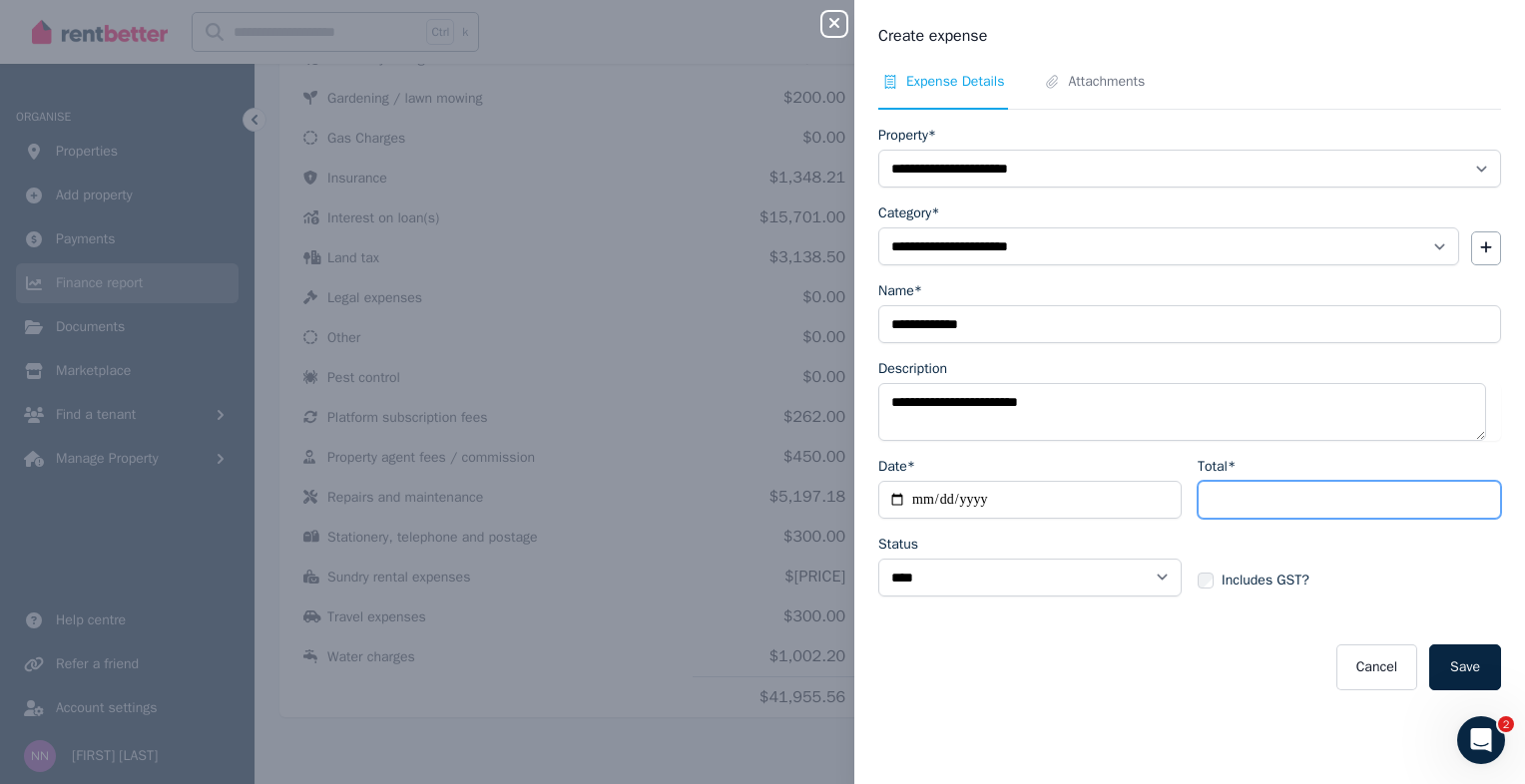 click on "Total*" at bounding box center [1349, 500] 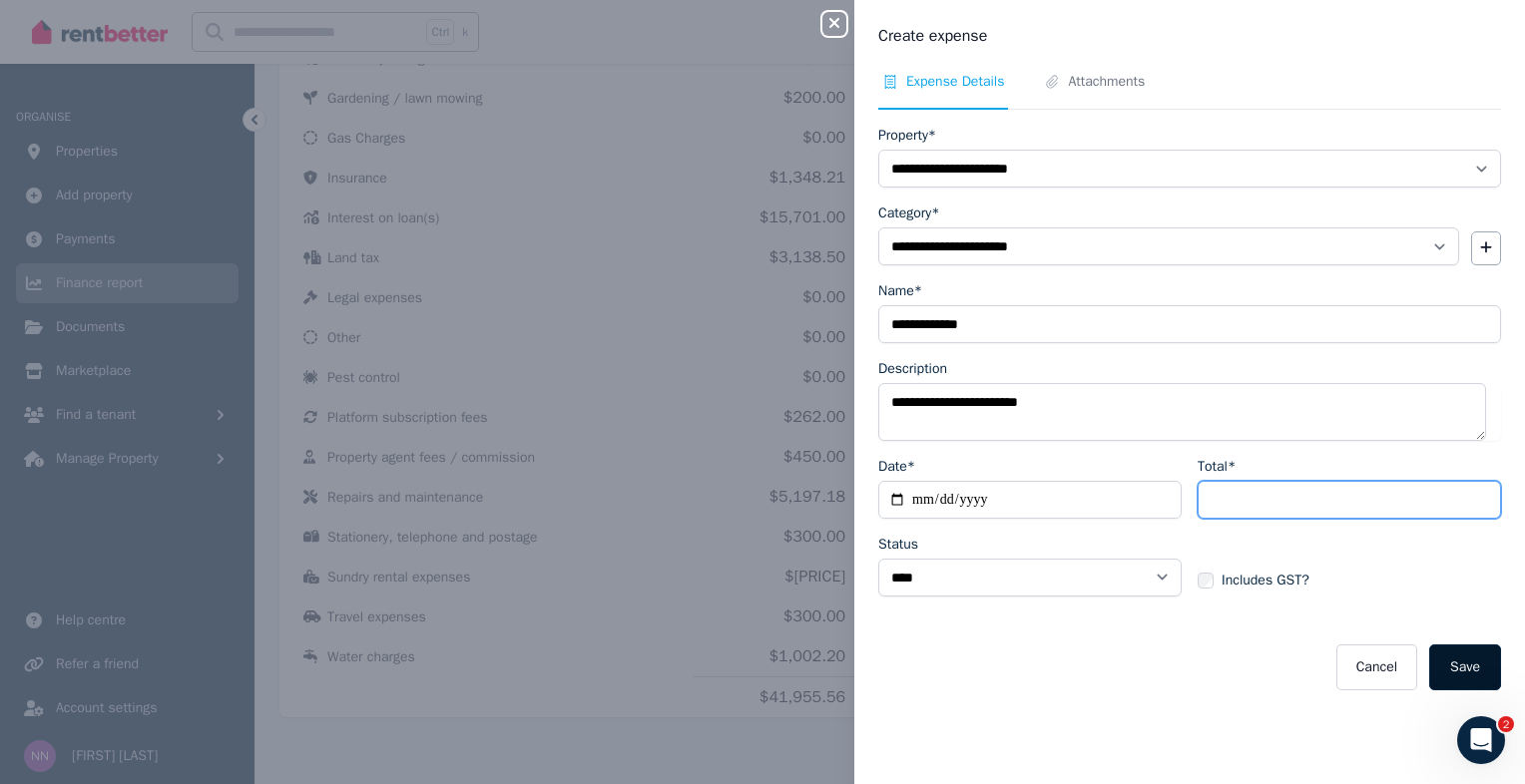 type on "***" 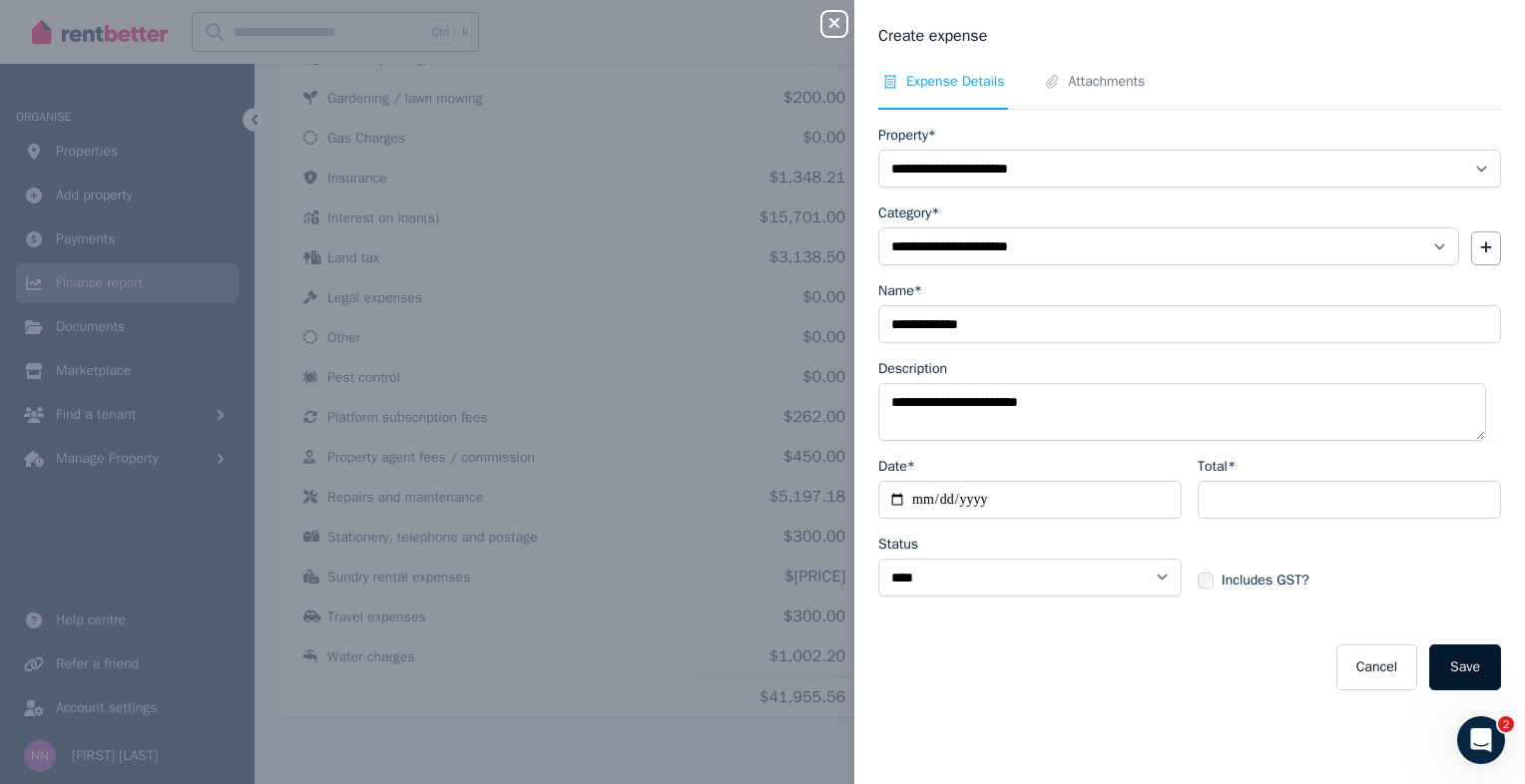 click on "Save" at bounding box center (1465, 667) 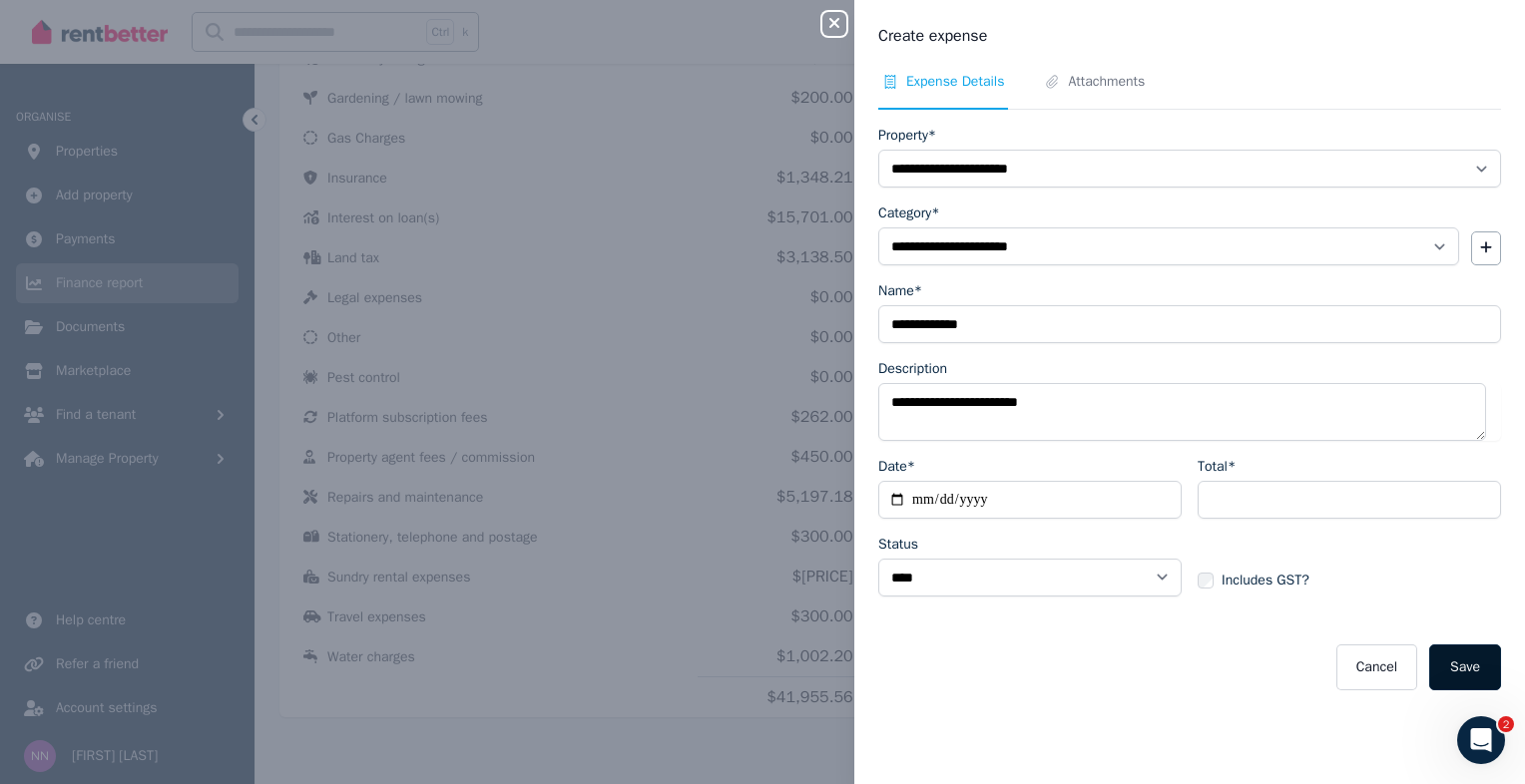 select 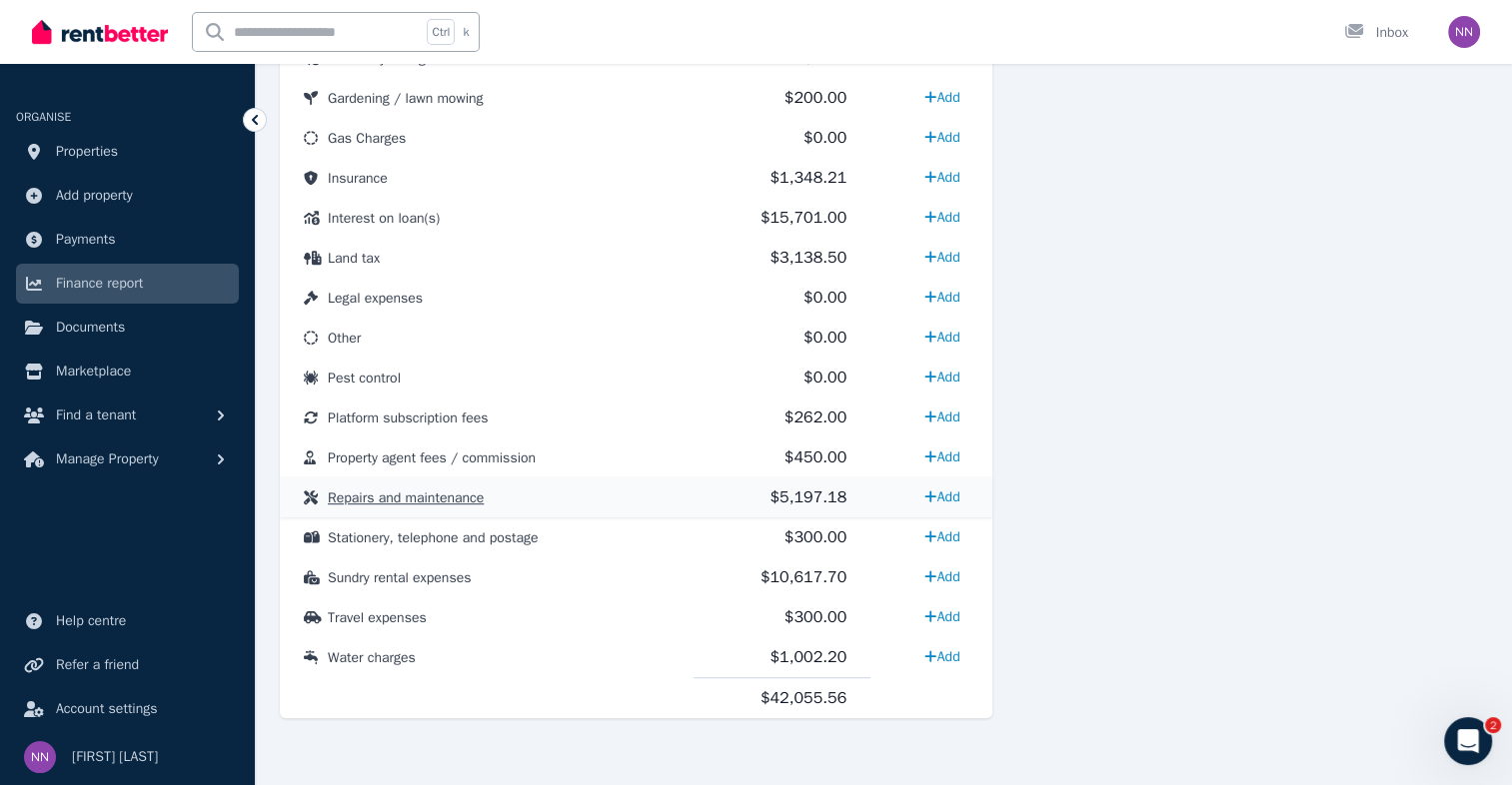 click on "Repairs and maintenance" at bounding box center [406, 497] 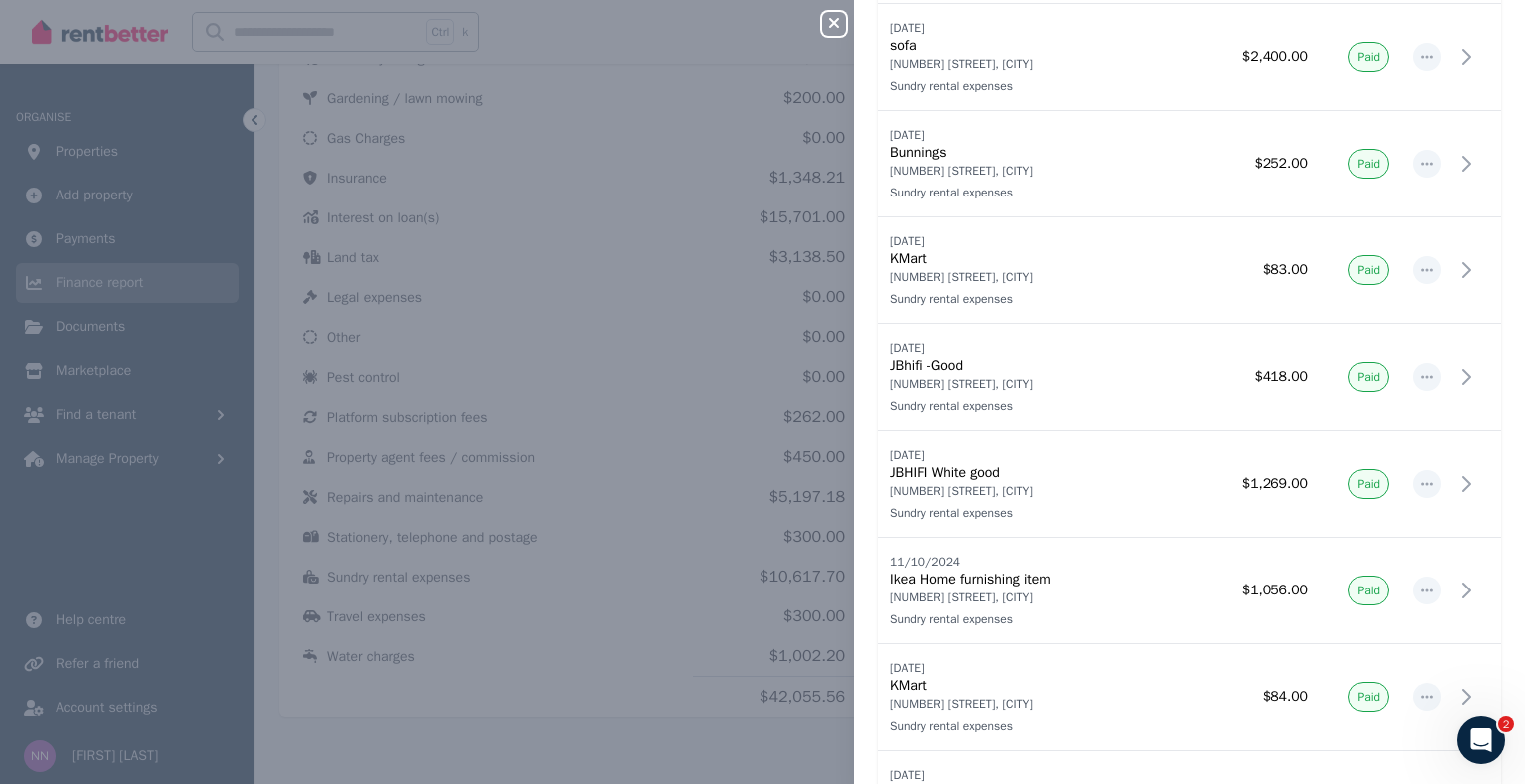 scroll, scrollTop: 637, scrollLeft: 0, axis: vertical 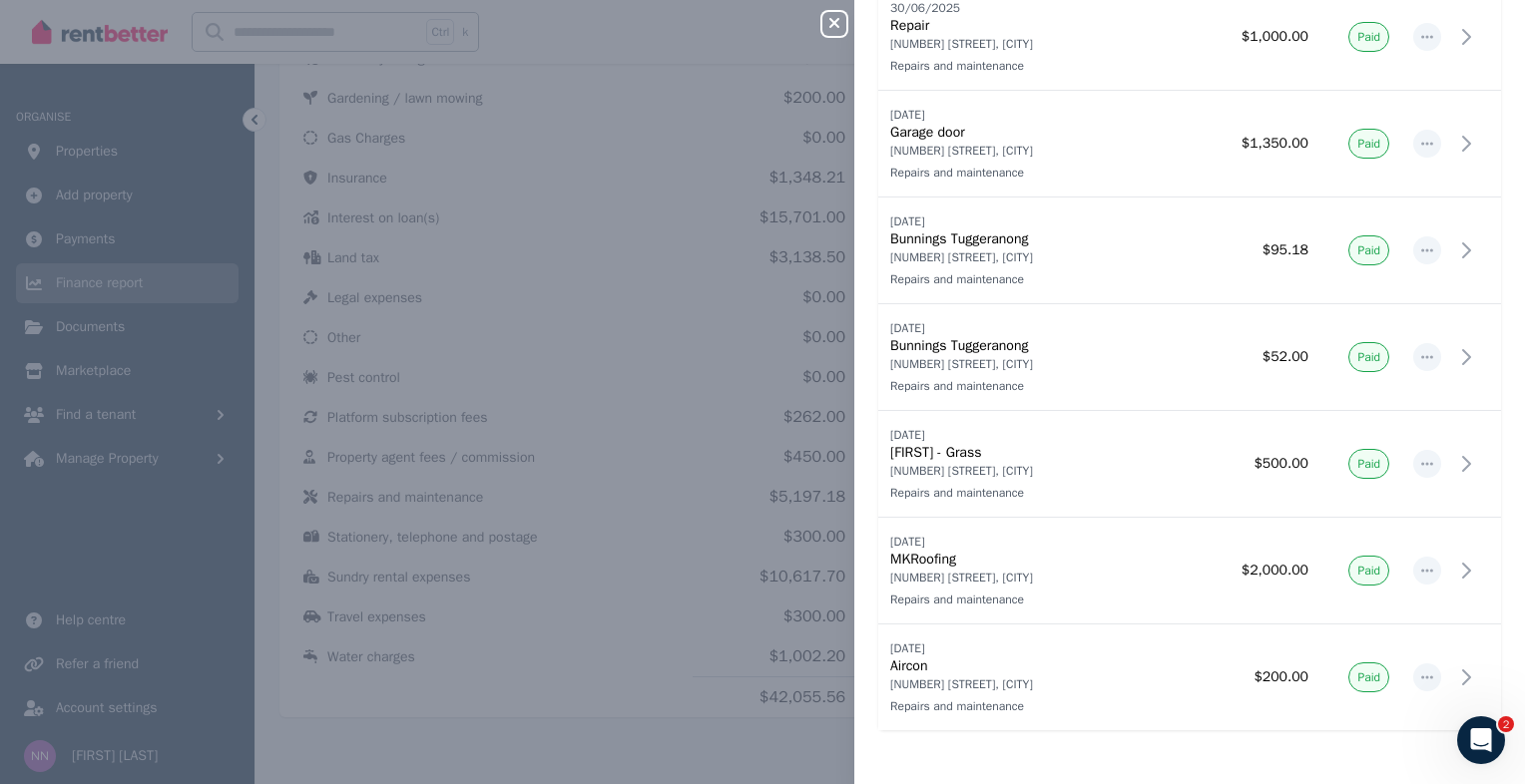 click on "Close panel Repairs and maintenance Record expense Date Name Address Category Amount Status [DATE] [DATE] SPLADING pergola [NUMBER] [STREET], [CITY] Sundry rental expenses [NUMBER] [STREET], [CITY] Sundry rental expenses $[PRICE] Paid [DATE] [DATE] BigW [NUMBER] [STREET], [CITY] Sundry rental expenses [NUMBER] [STREET], [CITY] Sundry rental expenses $[PRICE] Paid [DATE] [DATE] AMAZone [NUMBER] [STREET], [CITY] Sundry rental expenses [NUMBER] [STREET], [CITY] Sundry rental expenses $[PRICE] Paid [DATE] [DATE] JBhifi STick TV [NUMBER] [STREET], [CITY] Sundry rental expenses [NUMBER] [STREET], [CITY] Sundry rental expenses $[PRICE] Paid [DATE] [DATE] House stuff [NUMBER] [STREET], [CITY] Sundry rental expenses [NUMBER] [STREET], [CITY] Sundry rental expenses $[PRICE] Paid [DATE] [DATE] sofa [NUMBER] [STREET], [CITY] Sundry rental expenses $[PRICE] Paid [DATE] [DATE] Bunnings [NUMBER] [STREET], [CITY] Sundry rental expenses $[PRICE] Paid KMart" at bounding box center (762, 392) 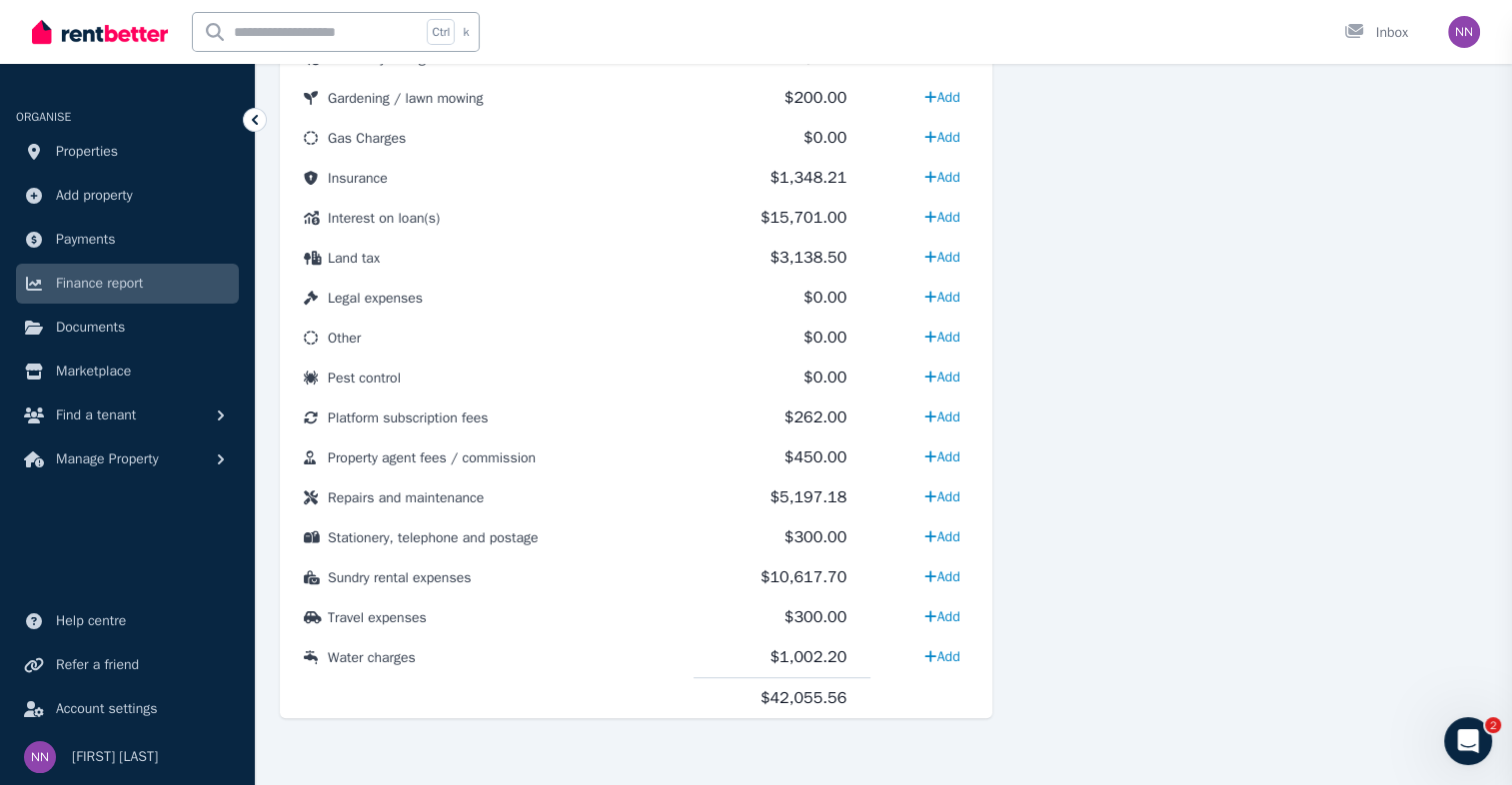 scroll, scrollTop: 0, scrollLeft: 0, axis: both 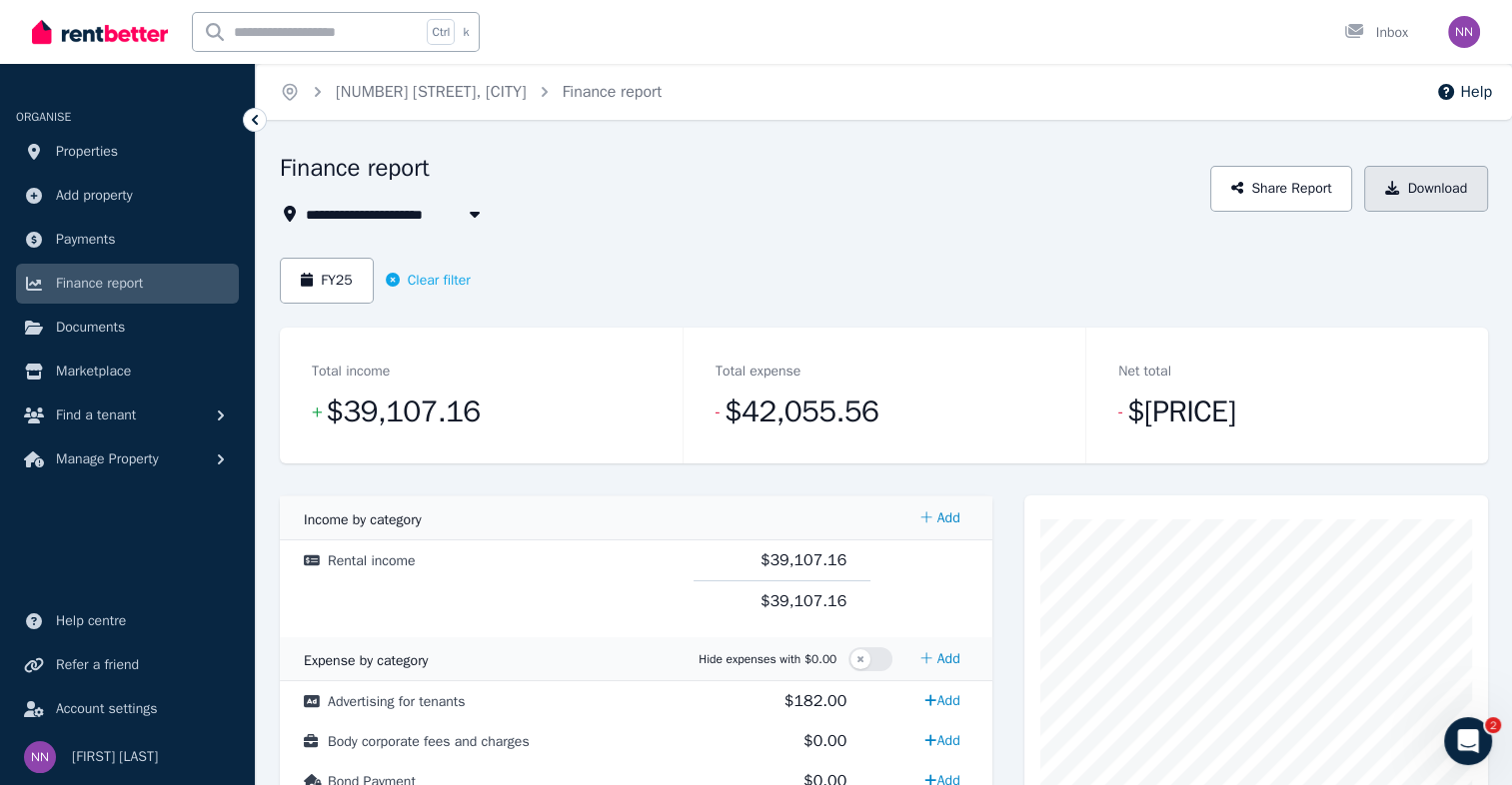 click on "Download" at bounding box center [1426, 189] 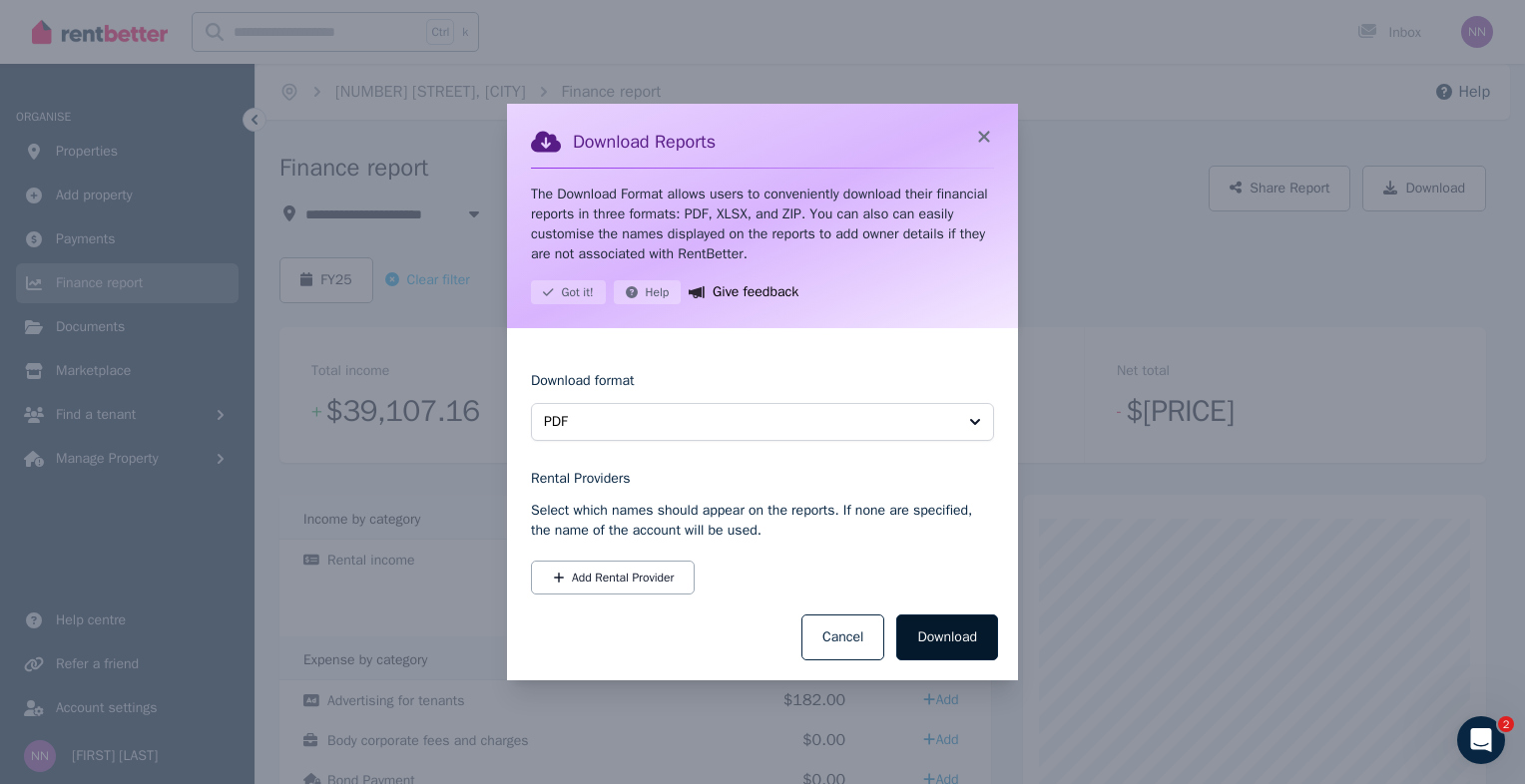 click on "Download" at bounding box center (947, 637) 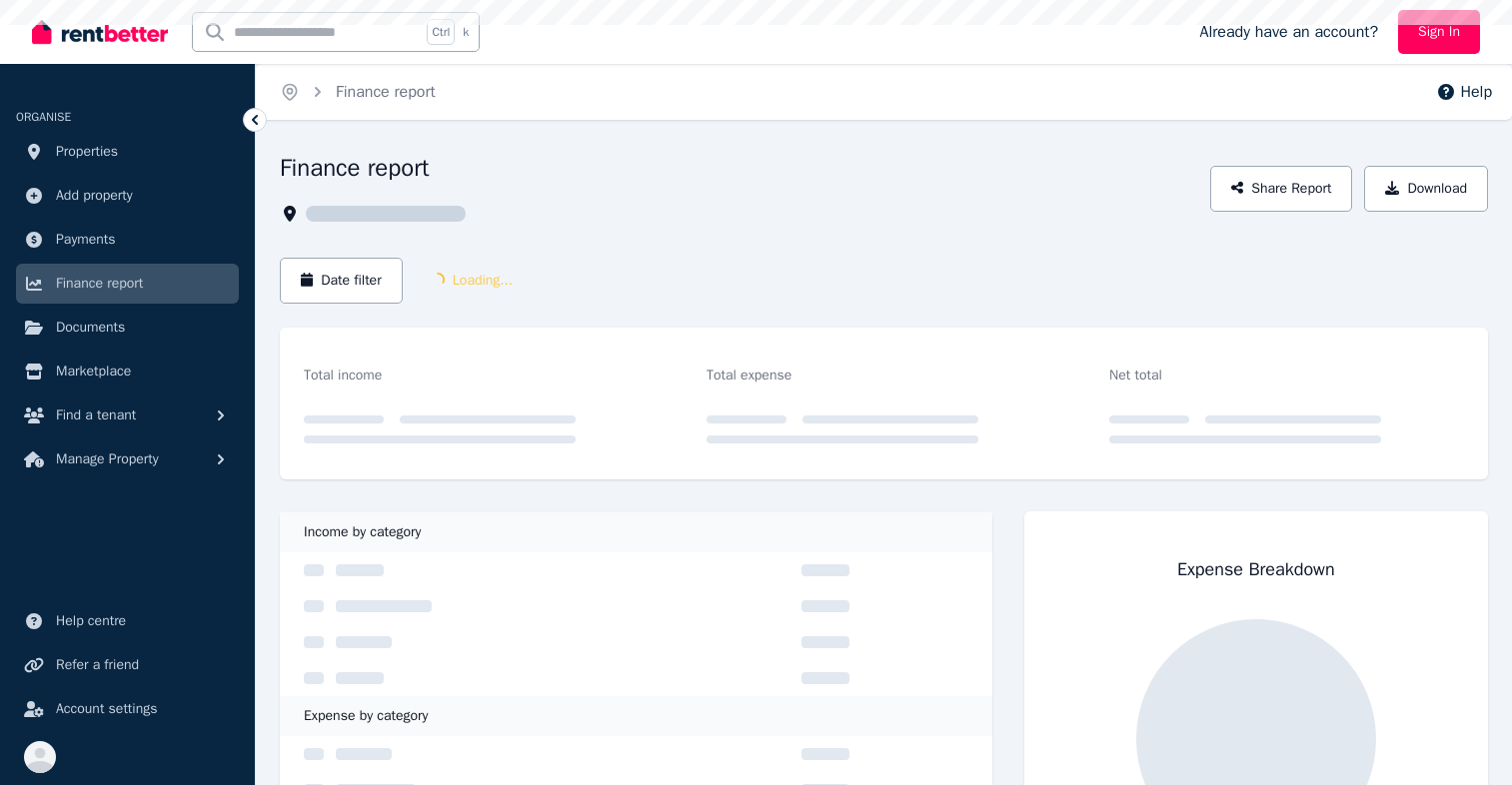 scroll, scrollTop: 0, scrollLeft: 0, axis: both 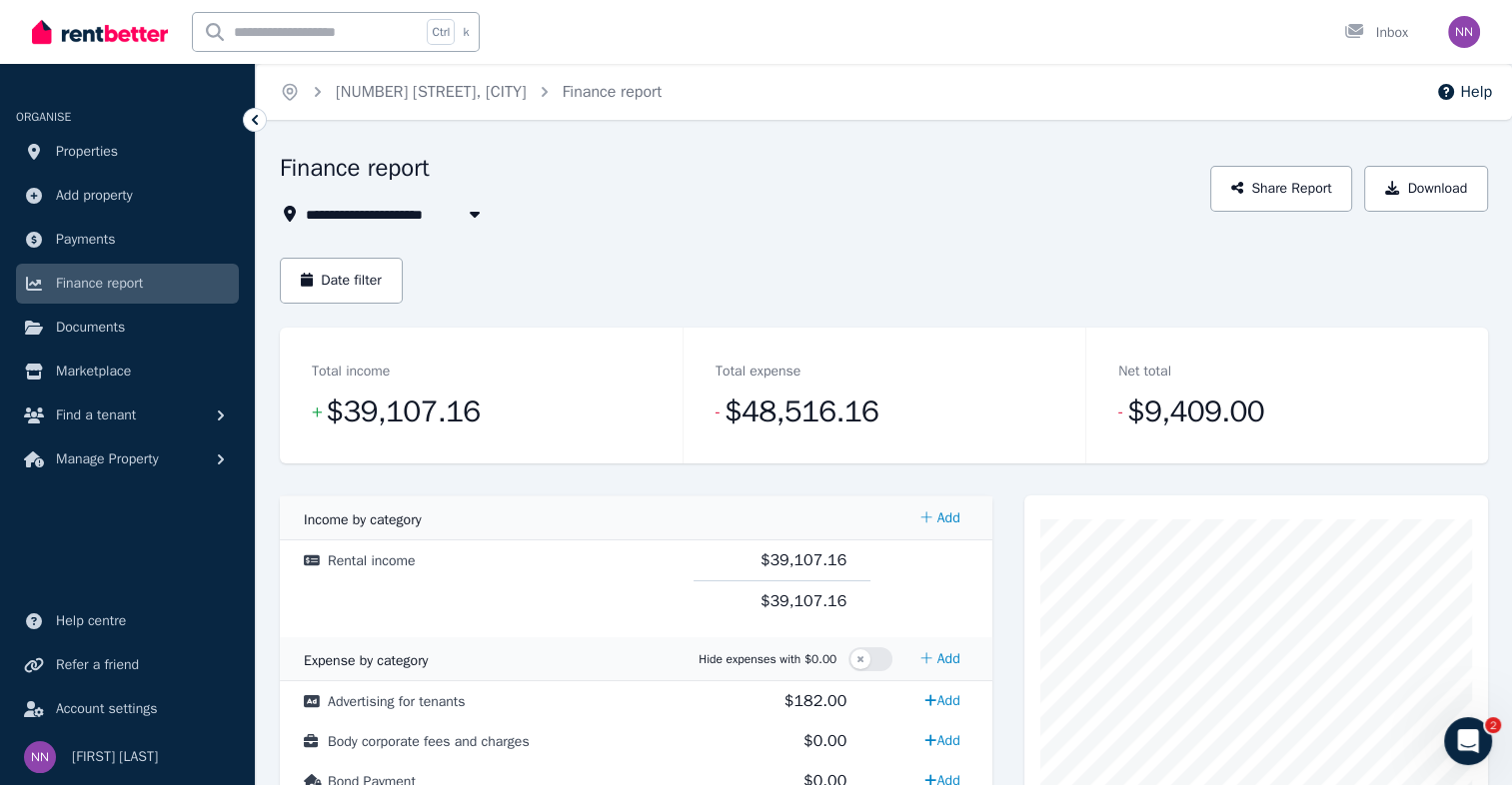 click 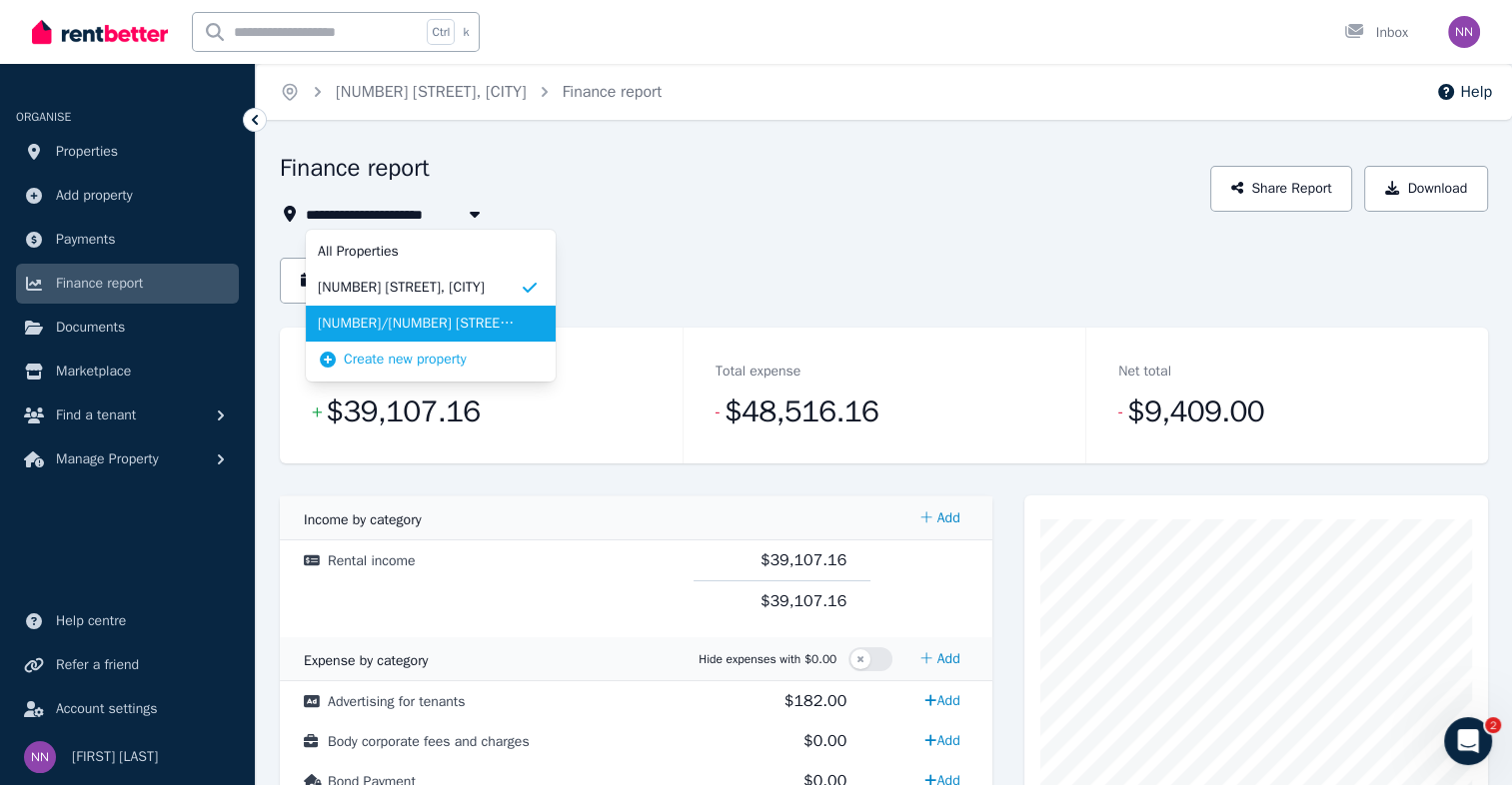 click on "[NUMBER]/[NUMBER] [STREET], [CITY]" at bounding box center [419, 324] 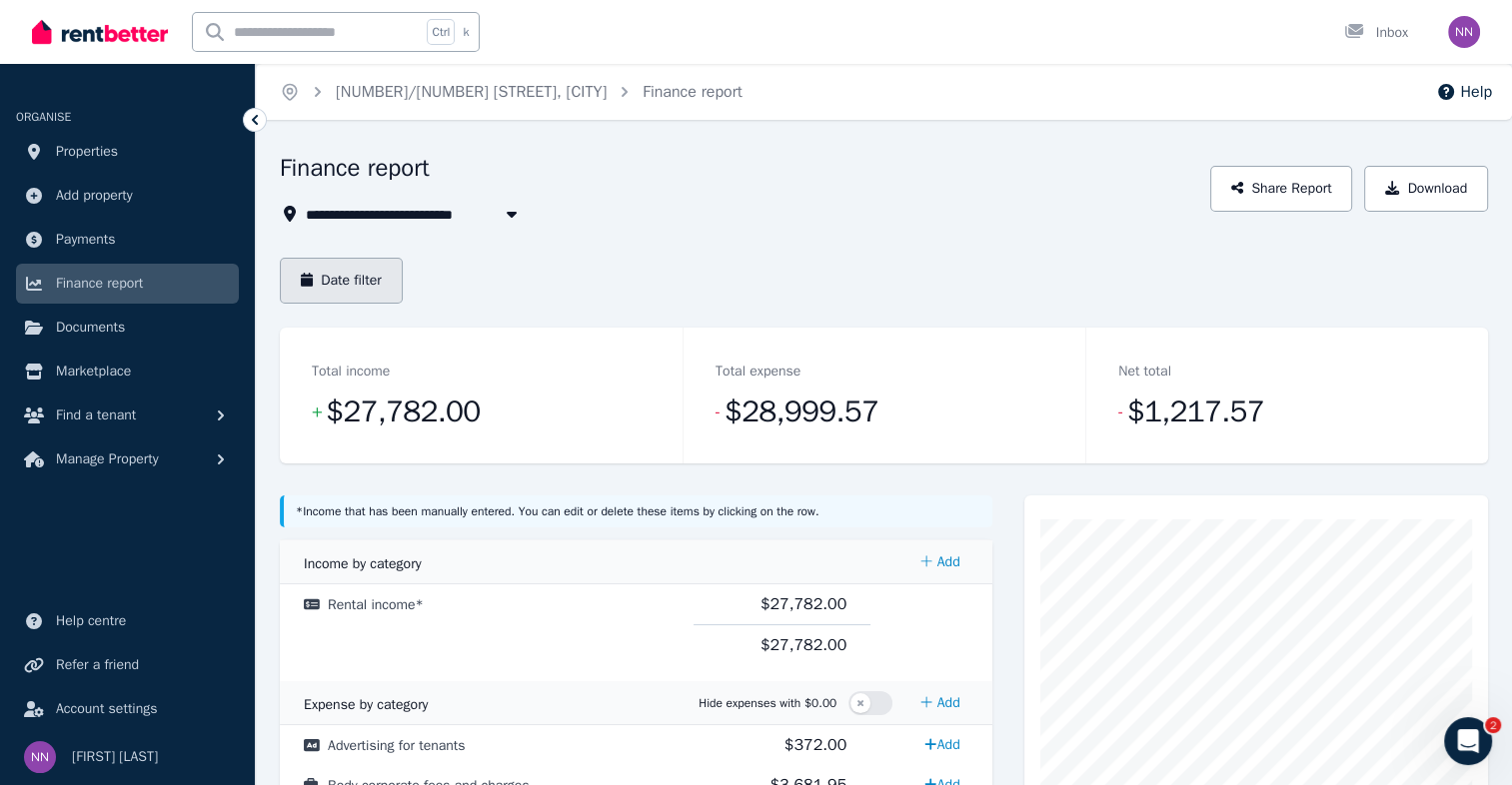 click on "Date filter" at bounding box center [341, 281] 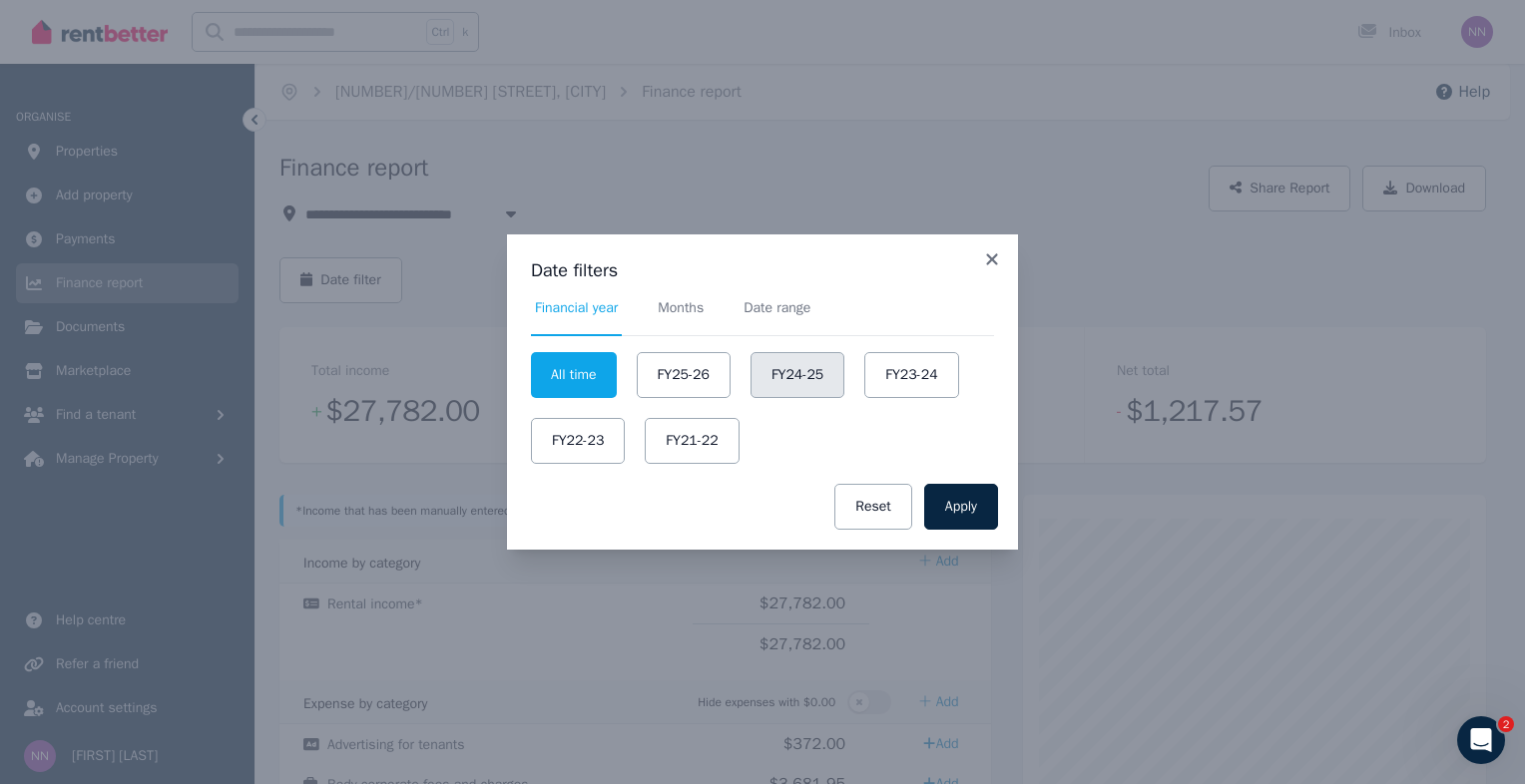 click on "FY24-25" at bounding box center [797, 375] 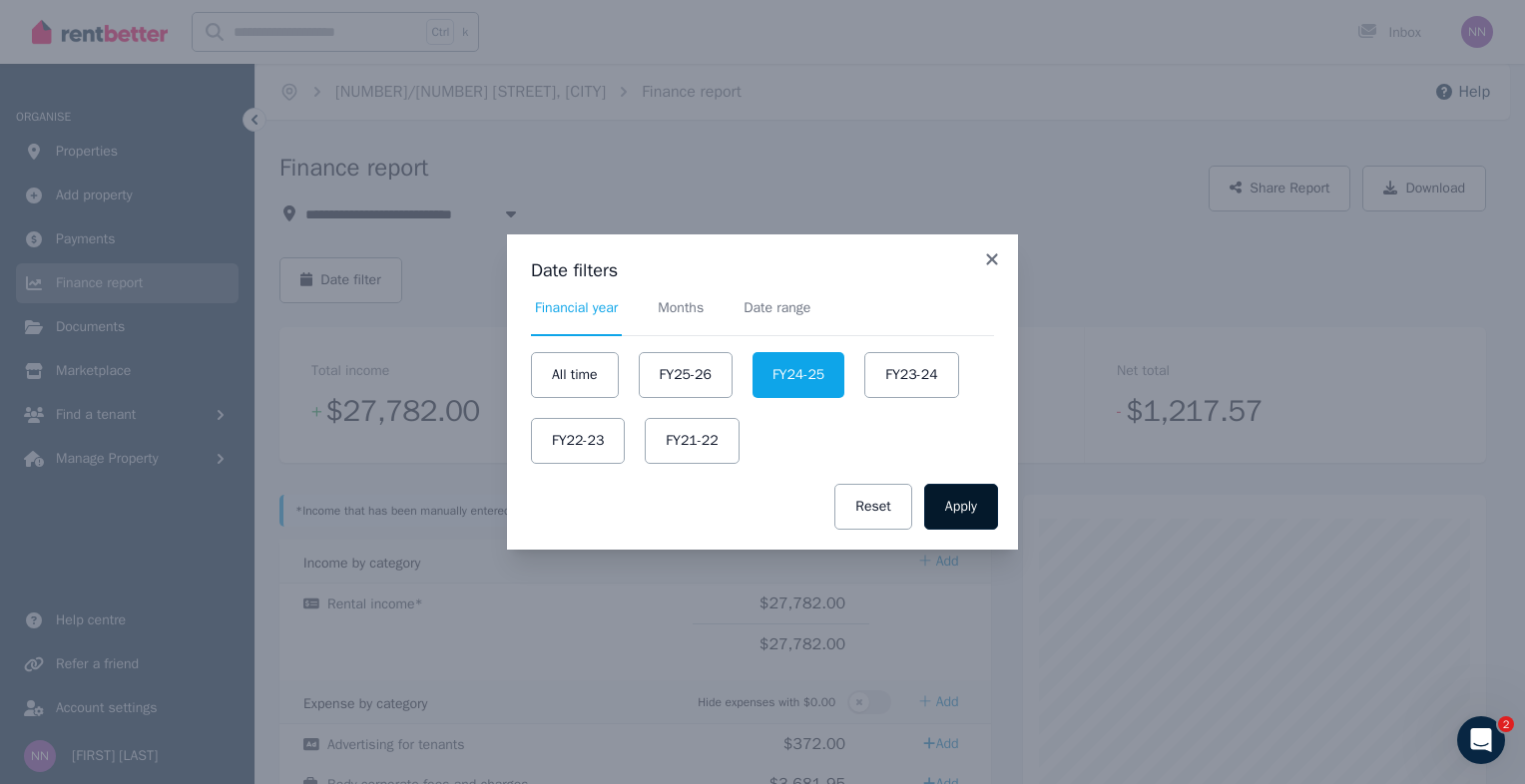 click on "Apply" at bounding box center [961, 507] 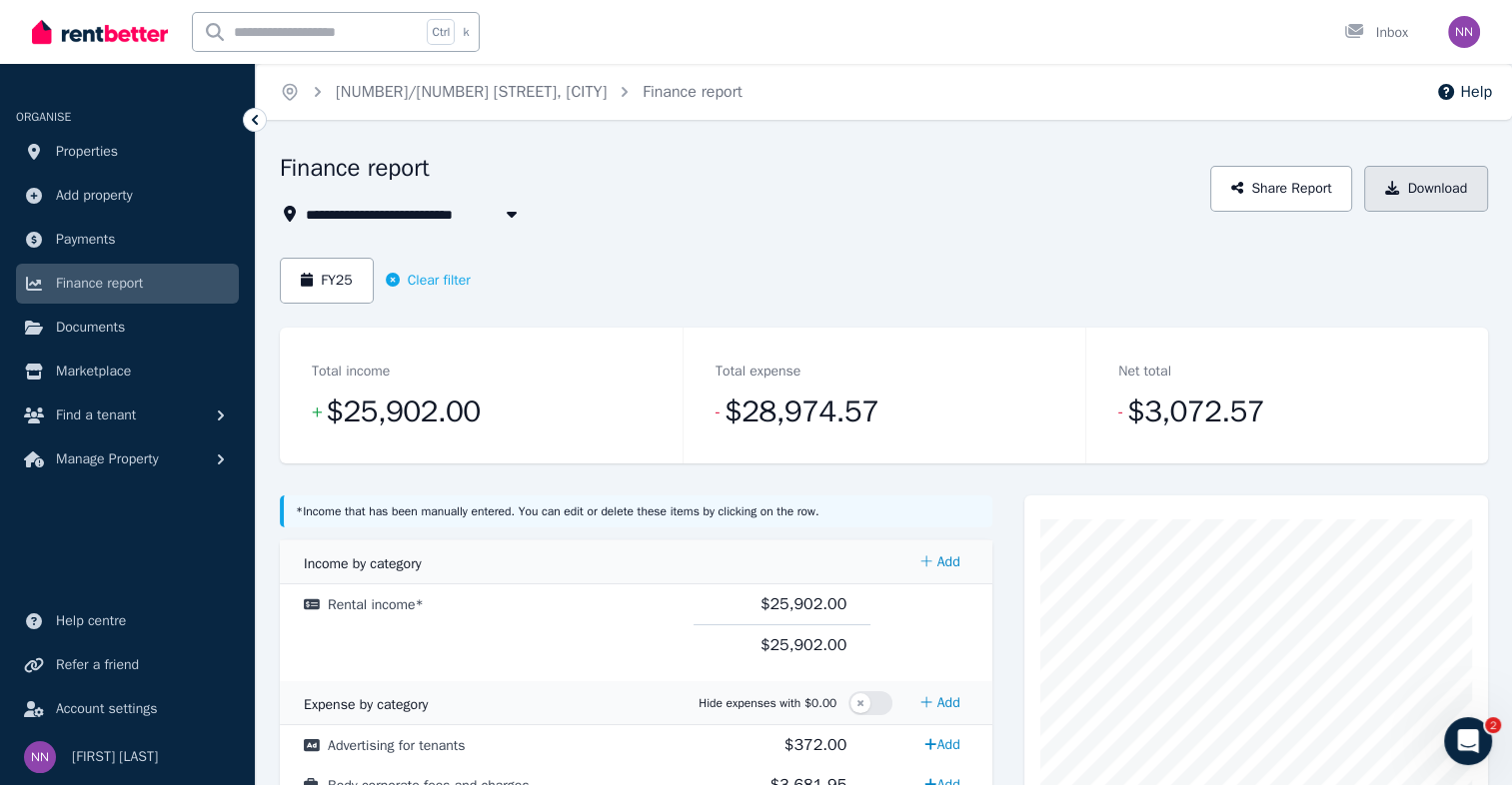 click on "Download" at bounding box center (1426, 189) 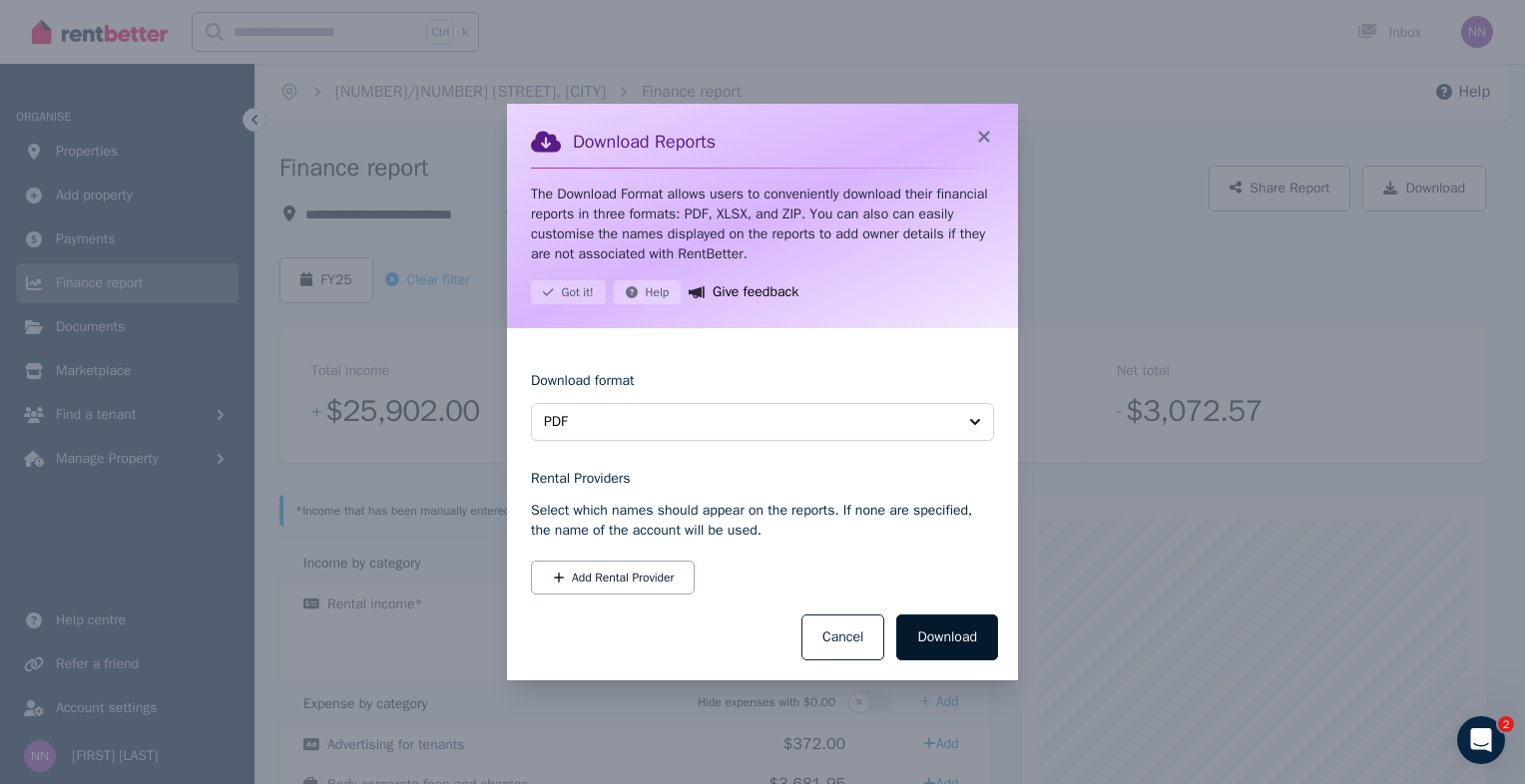 click on "Download" at bounding box center (947, 637) 